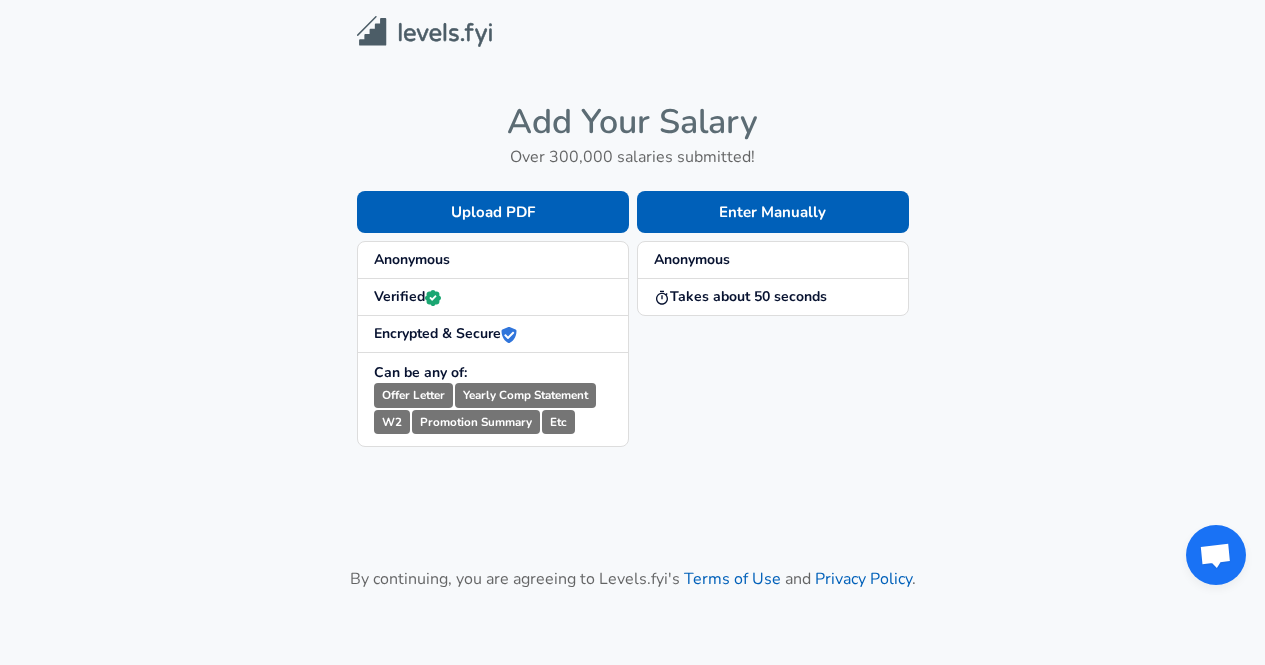 scroll, scrollTop: 0, scrollLeft: 0, axis: both 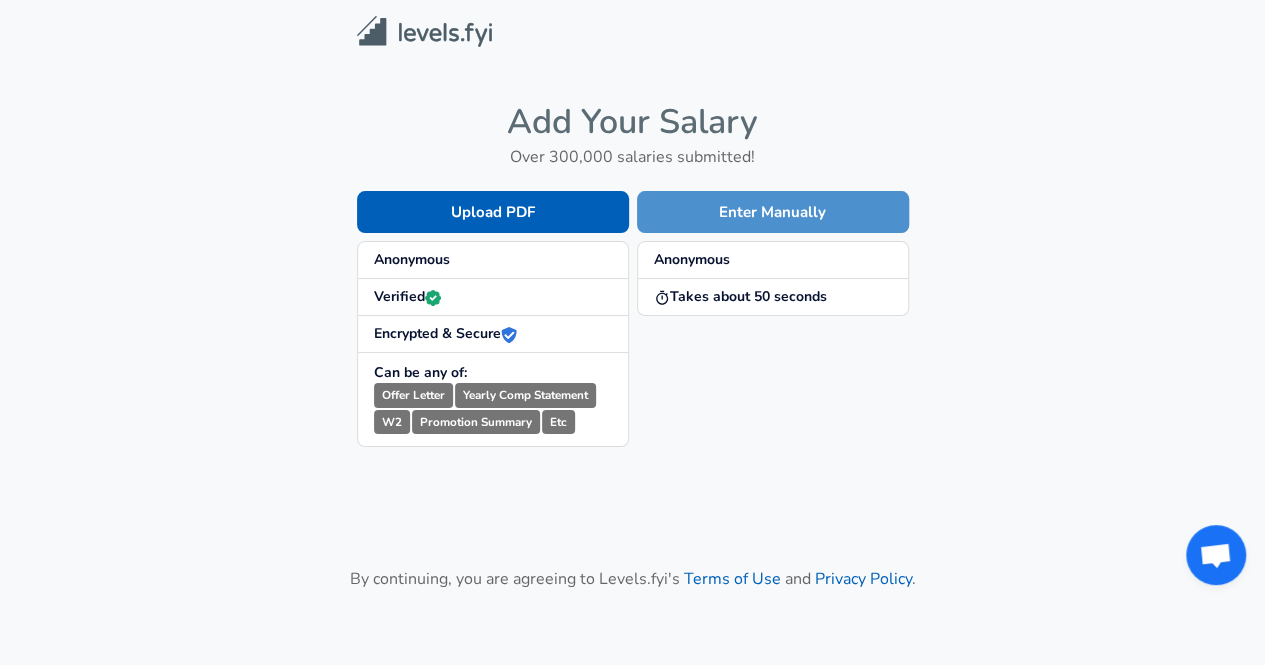 click on "Enter Manually" at bounding box center [773, 212] 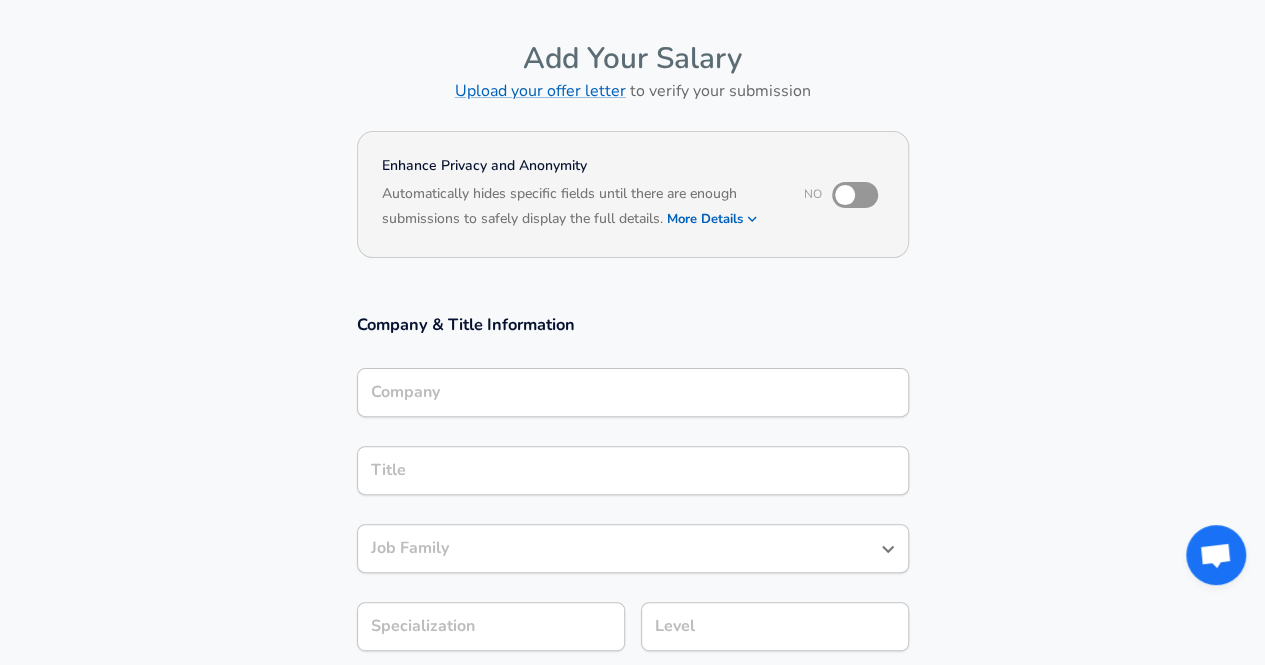 click on "Company" at bounding box center (633, 392) 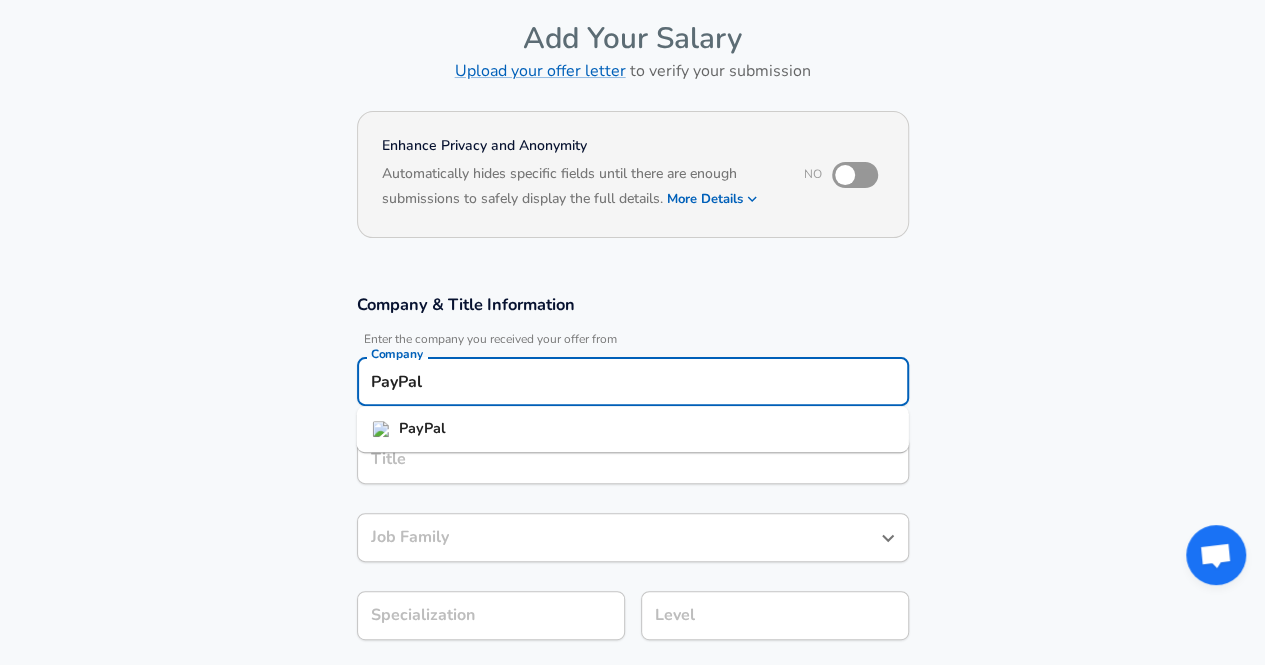 click on "PayPal" at bounding box center (633, 429) 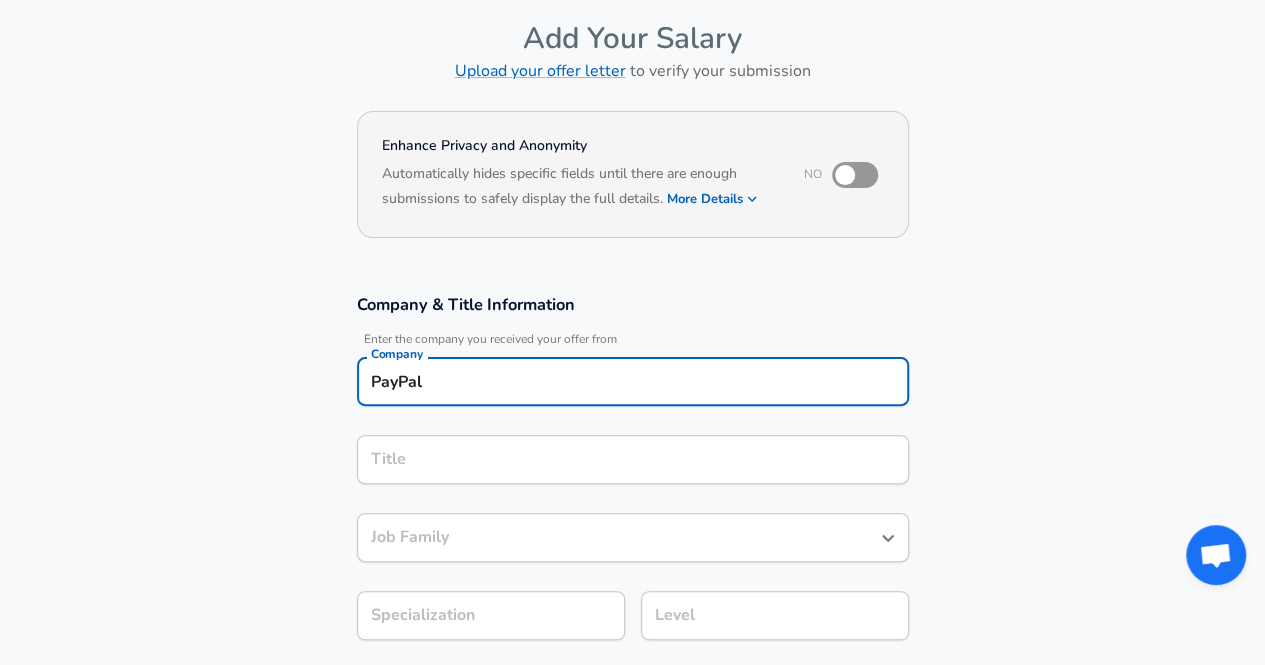 type on "PayPal" 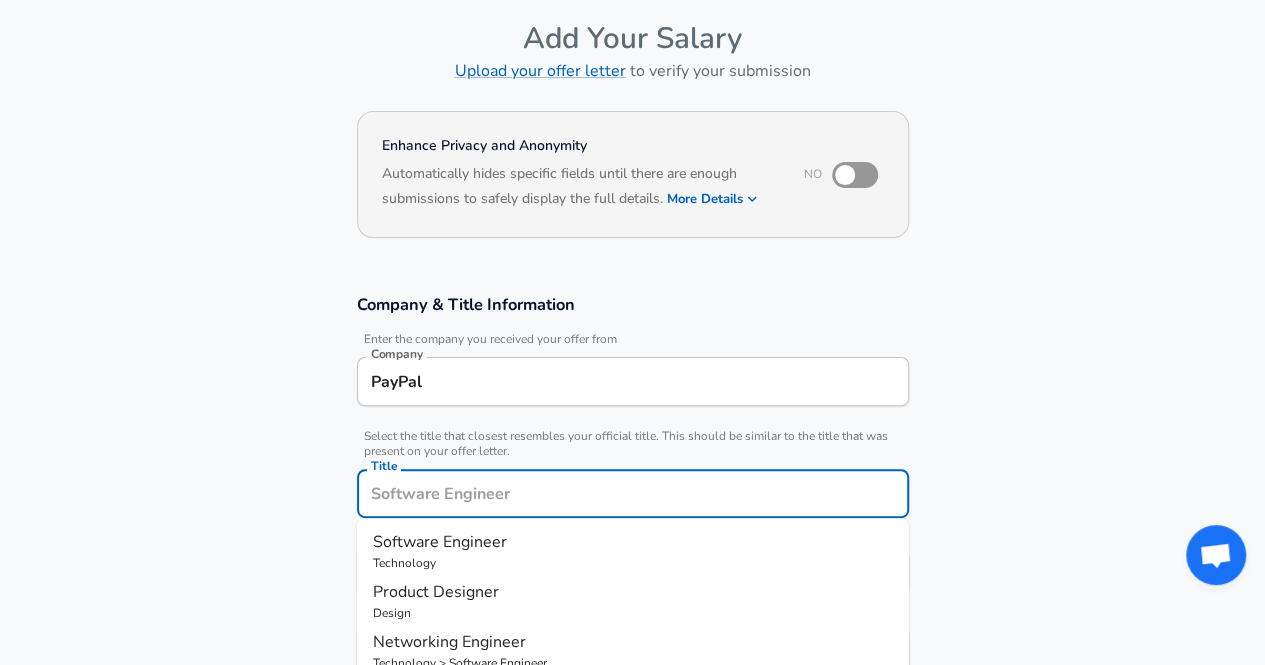click on "Title" at bounding box center [633, 493] 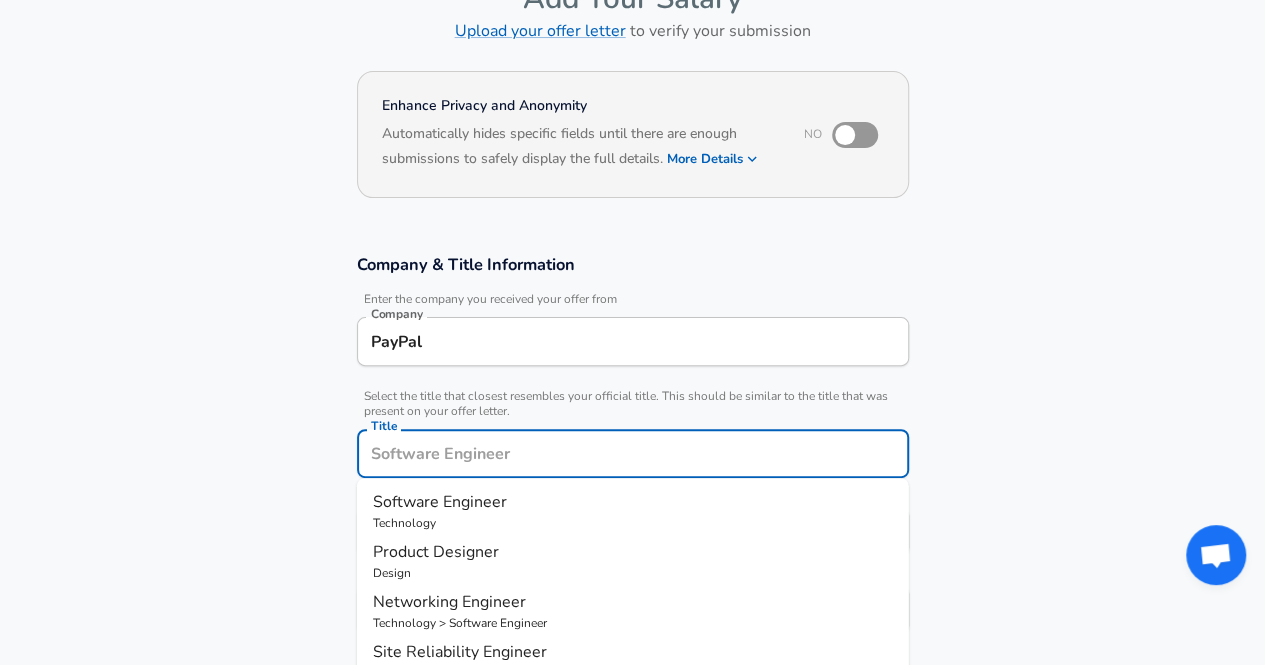 click on "Software Engineer" at bounding box center [440, 502] 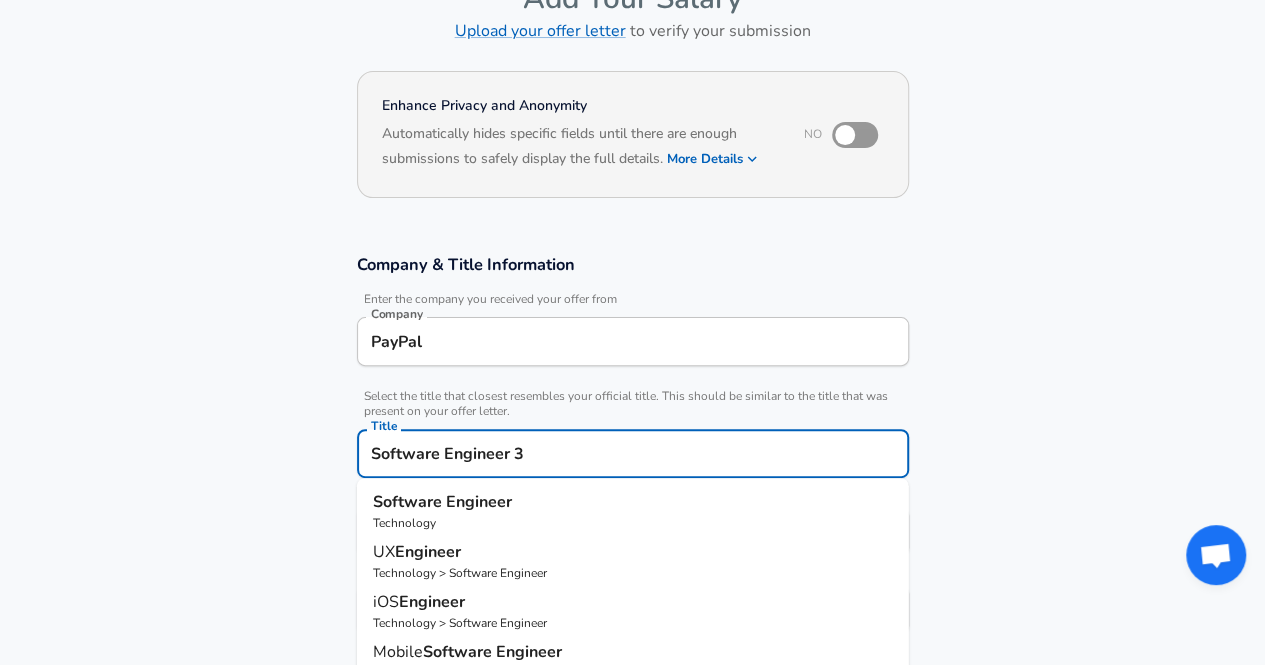 type on "Software Engineer 3" 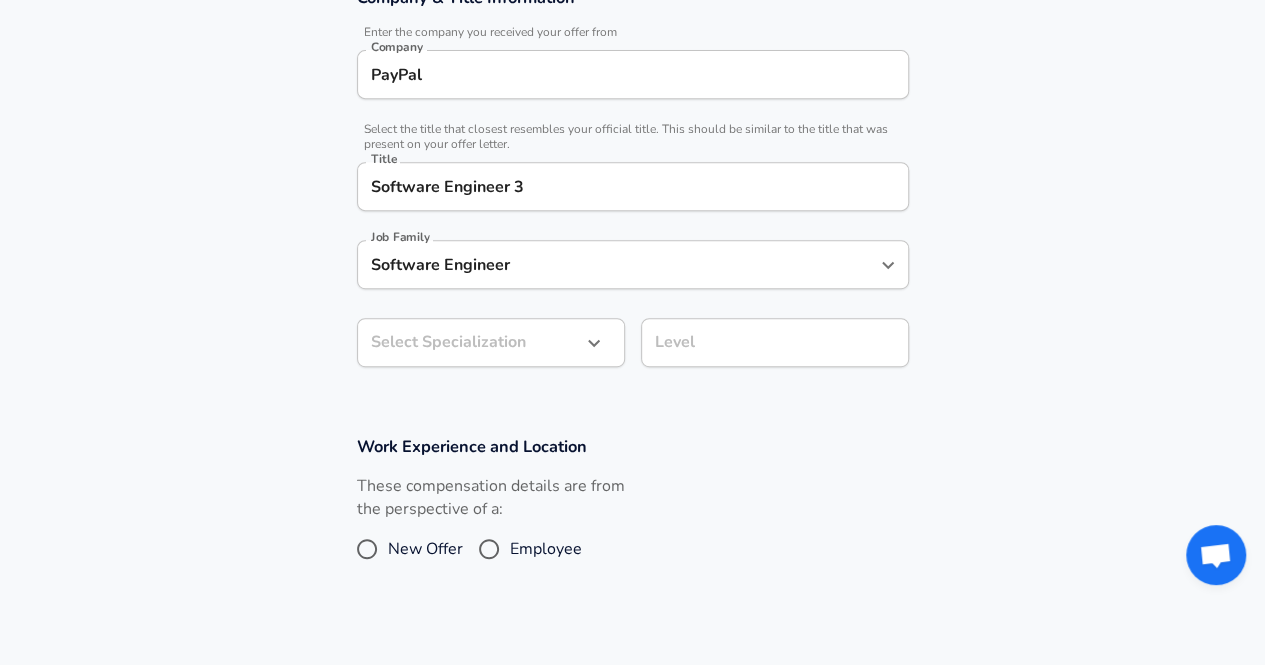 click on "Restart Add Your Salary Upload your offer letter   to verify your submission Enhance Privacy and Anonymity No Automatically hides specific fields until there are enough submissions to safely display the full details.   More Details Based on your submission and the data points that we have already collected, we will automatically hide and anonymize specific fields if there aren't enough data points to remain sufficiently anonymous. Company & Title Information   Enter the company you received your offer from Company PayPal Company   Select the title that closest resembles your official title. This should be similar to the title that was present on your offer letter. Title Software Engineer 3 Title Job Family Software Engineer Job Family Select Specialization ​ Select Specialization Level Level Work Experience and Location These compensation details are from the perspective of a: New Offer Employee Submit Salary By continuing, you are agreeing to Levels.fyi's   Terms of Use   and   Privacy Policy . © 2017 -" at bounding box center (632, -61) 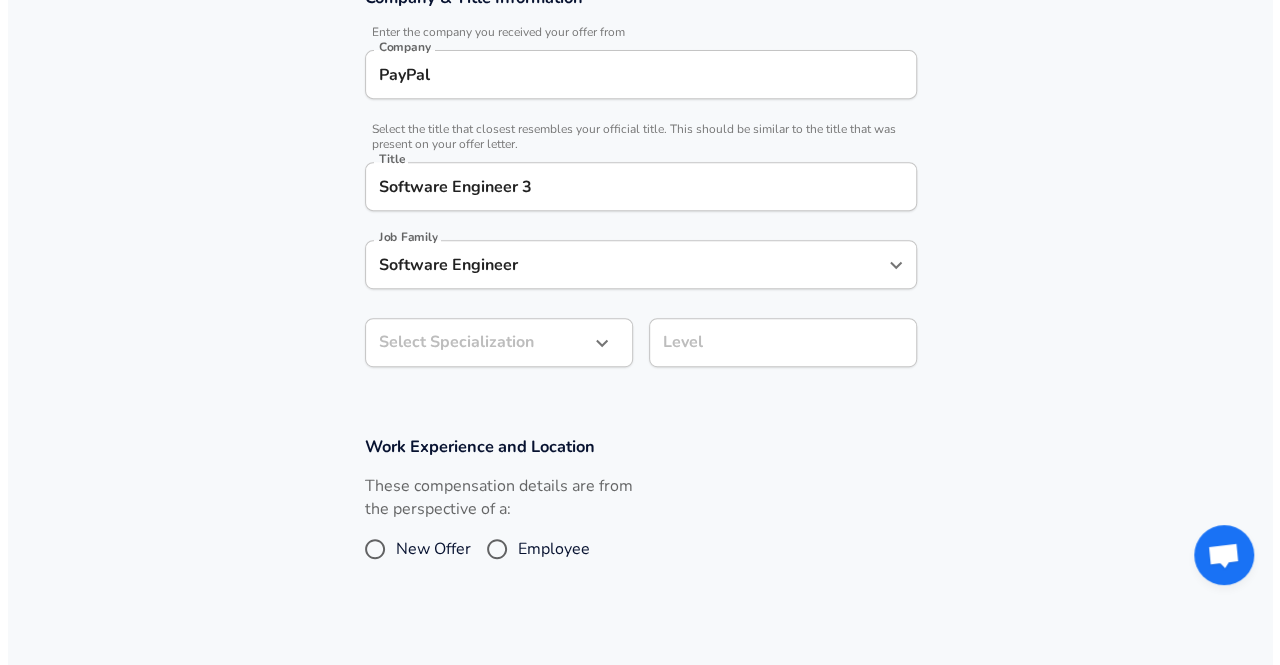 scroll, scrollTop: 453, scrollLeft: 0, axis: vertical 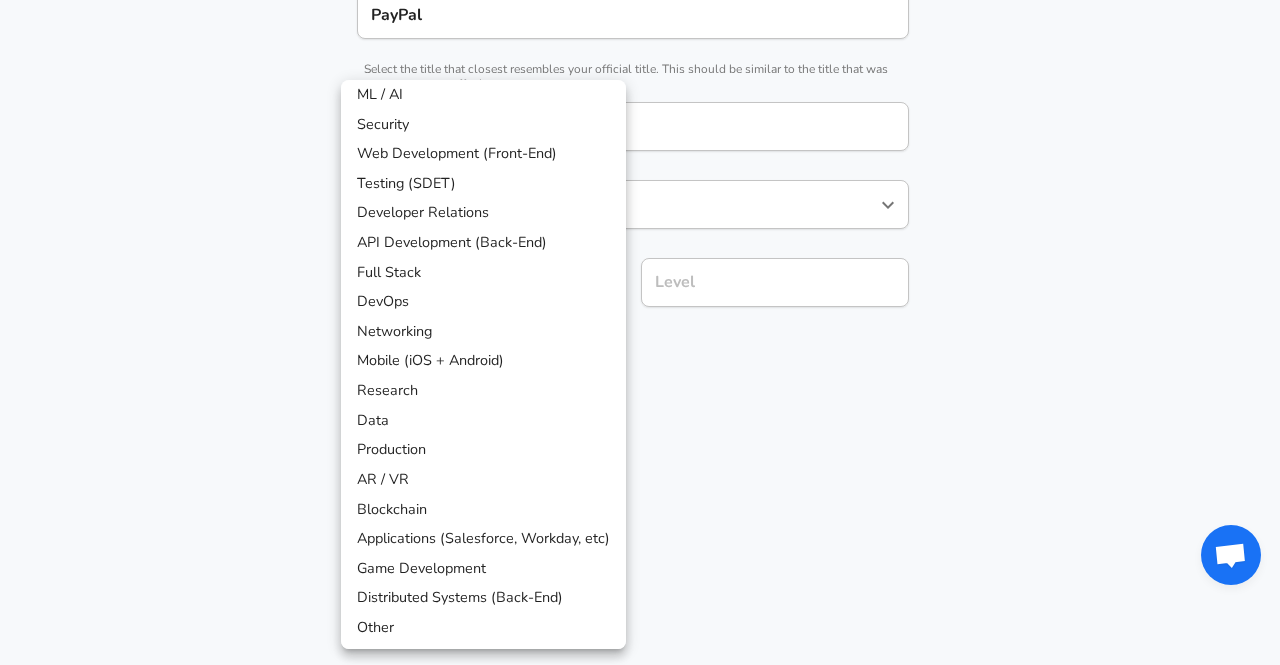 click on "API Development (Back-End)" at bounding box center (483, 243) 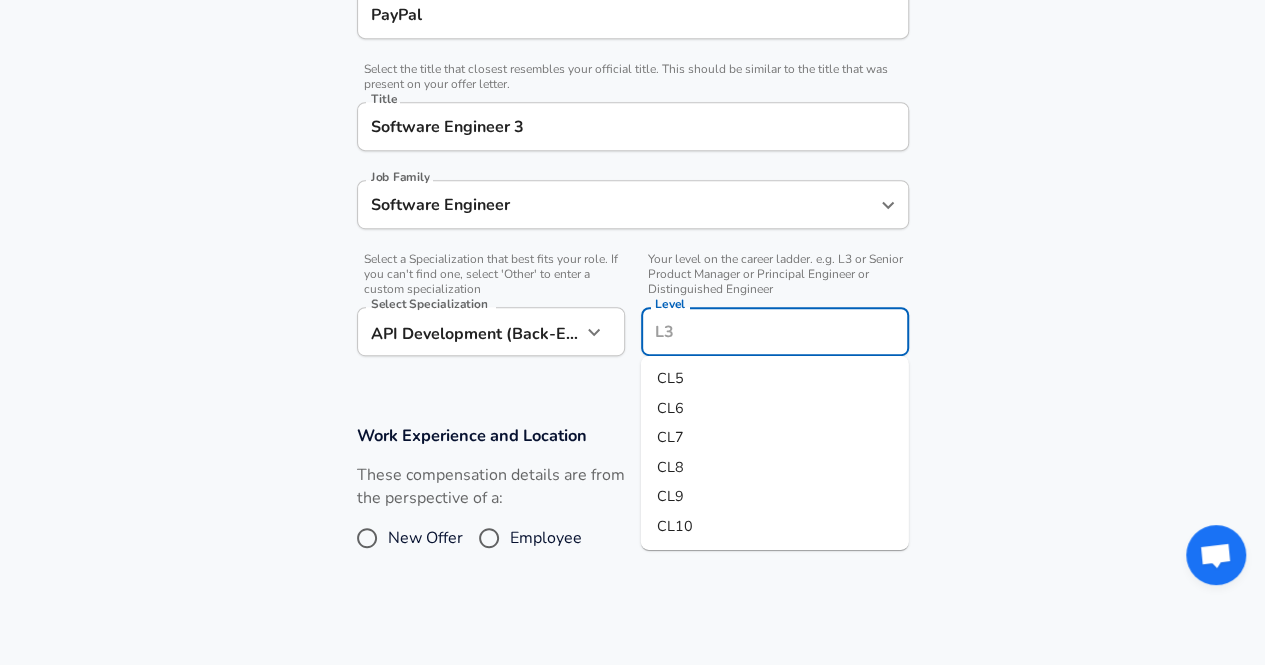 click on "Level" at bounding box center (775, 331) 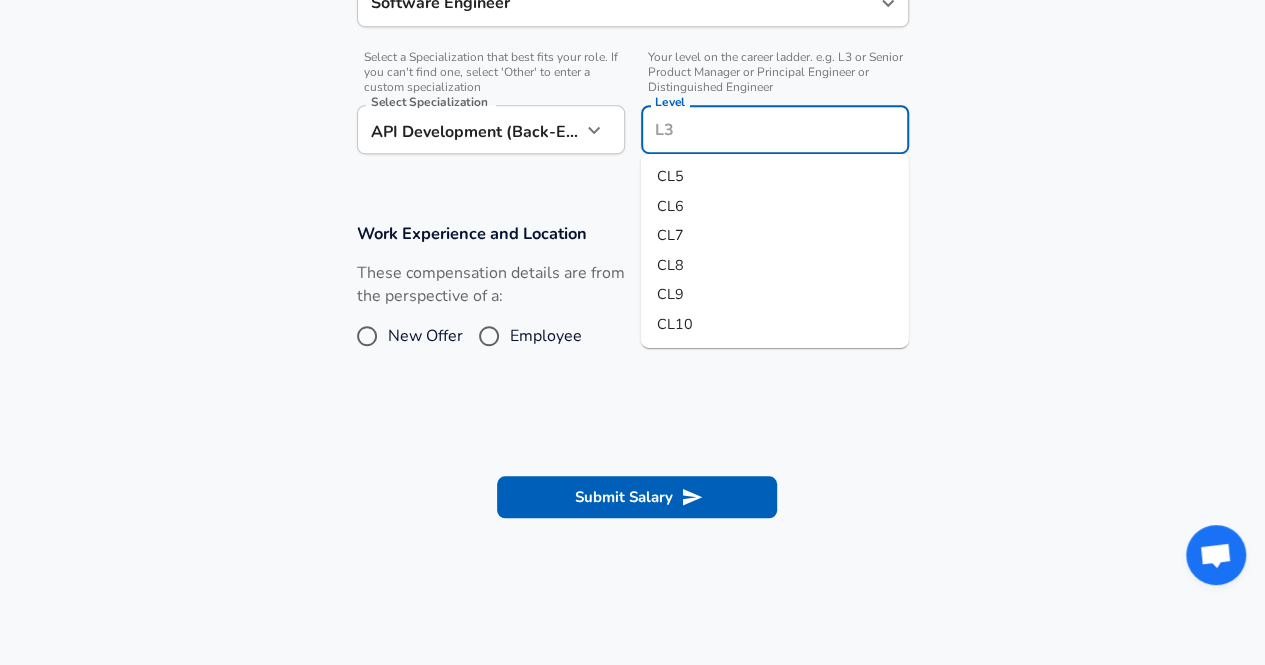 scroll, scrollTop: 493, scrollLeft: 0, axis: vertical 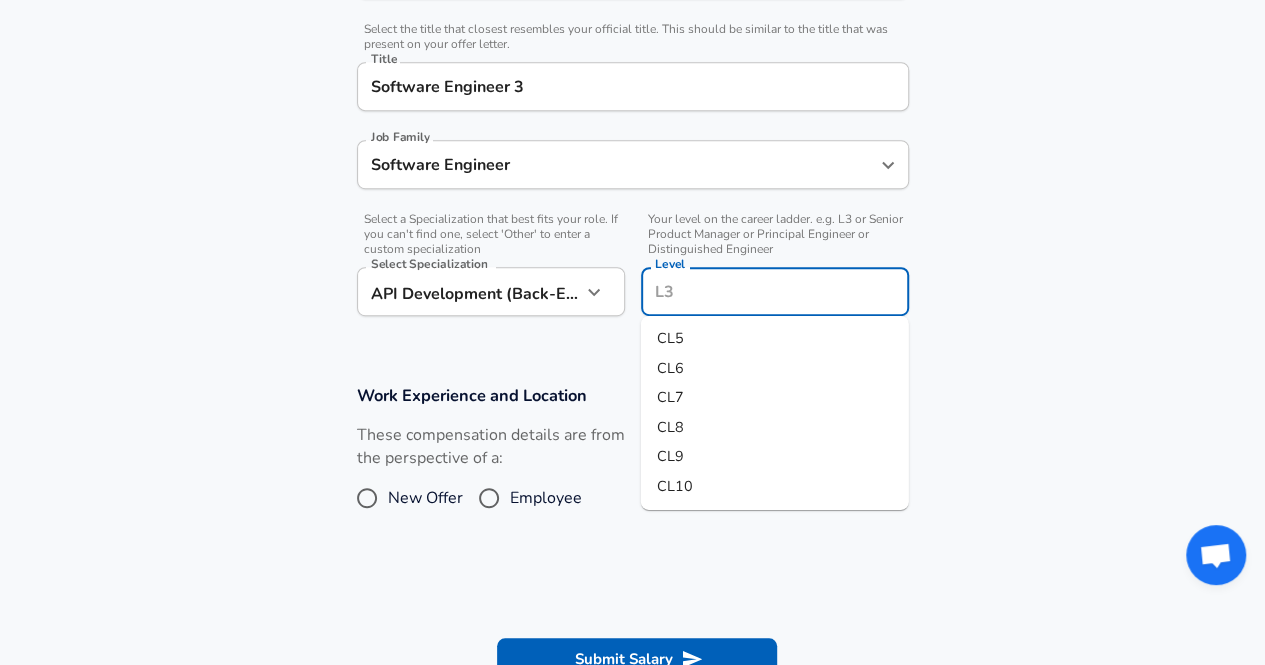 click on "CL6" at bounding box center (775, 368) 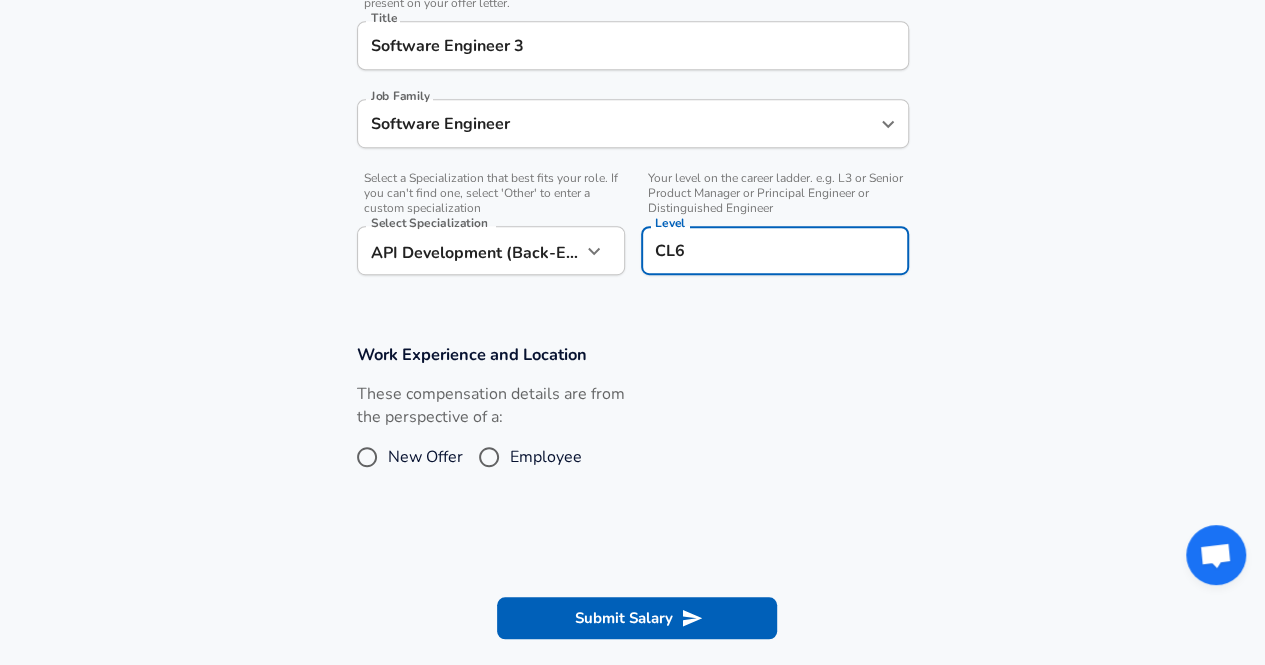 scroll, scrollTop: 626, scrollLeft: 0, axis: vertical 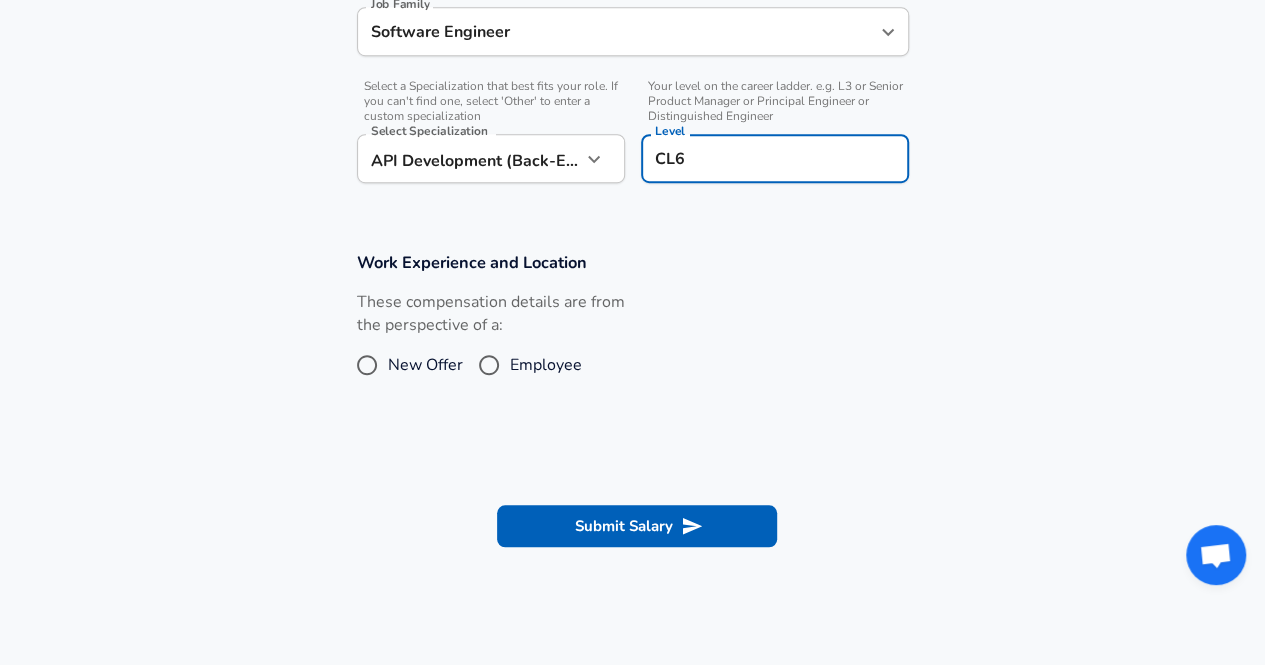 click on "Employee" at bounding box center (489, 365) 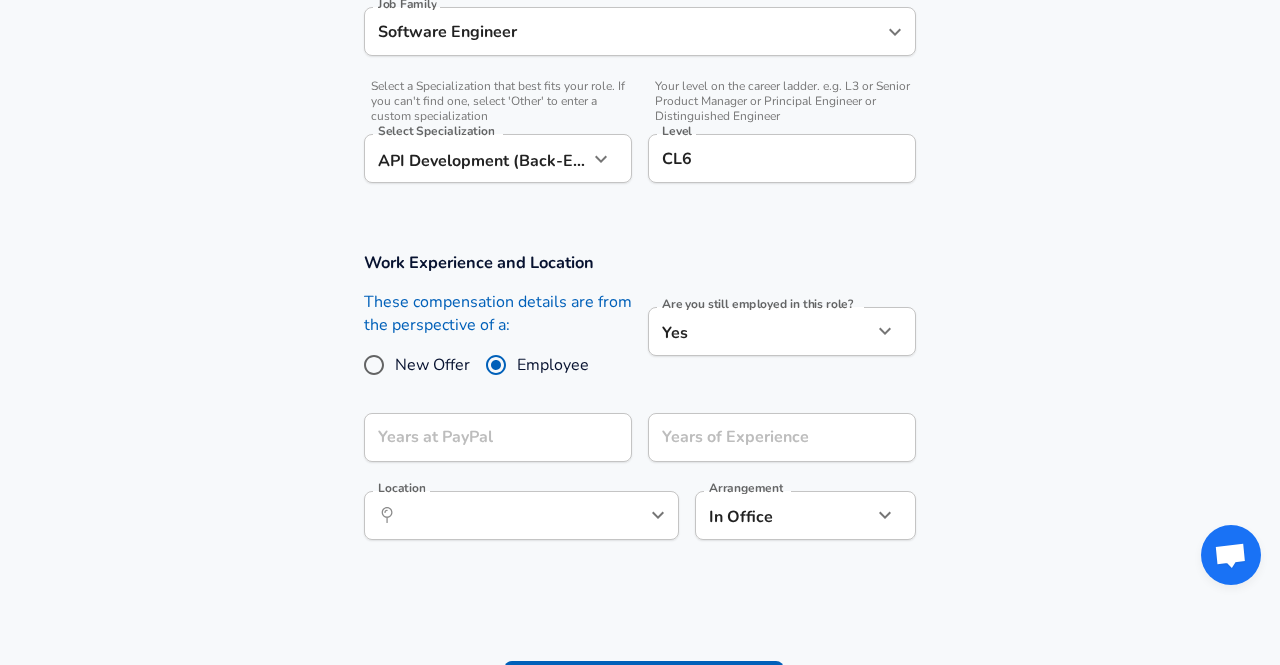 click on "Restart Add Your Salary Upload your offer letter   to verify your submission Enhance Privacy and Anonymity No Automatically hides specific fields until there are enough submissions to safely display the full details.   More Details Based on your submission and the data points that we have already collected, we will automatically hide and anonymize specific fields if there aren't enough data points to remain sufficiently anonymous. Company & Title Information   Enter the company you received your offer from Company PayPal Company   Select the title that closest resembles your official title. This should be similar to the title that was present on your offer letter. Title Software Engineer 3 Title Job Family Software Engineer Job Family   Select a Specialization that best fits your role. If you can't find one, select 'Other' to enter a custom specialization Select Specialization API Development (Back-End) API Development (Back-End) Select Specialization   Level CL6 Level Work Experience and Location New Offer" at bounding box center (640, -294) 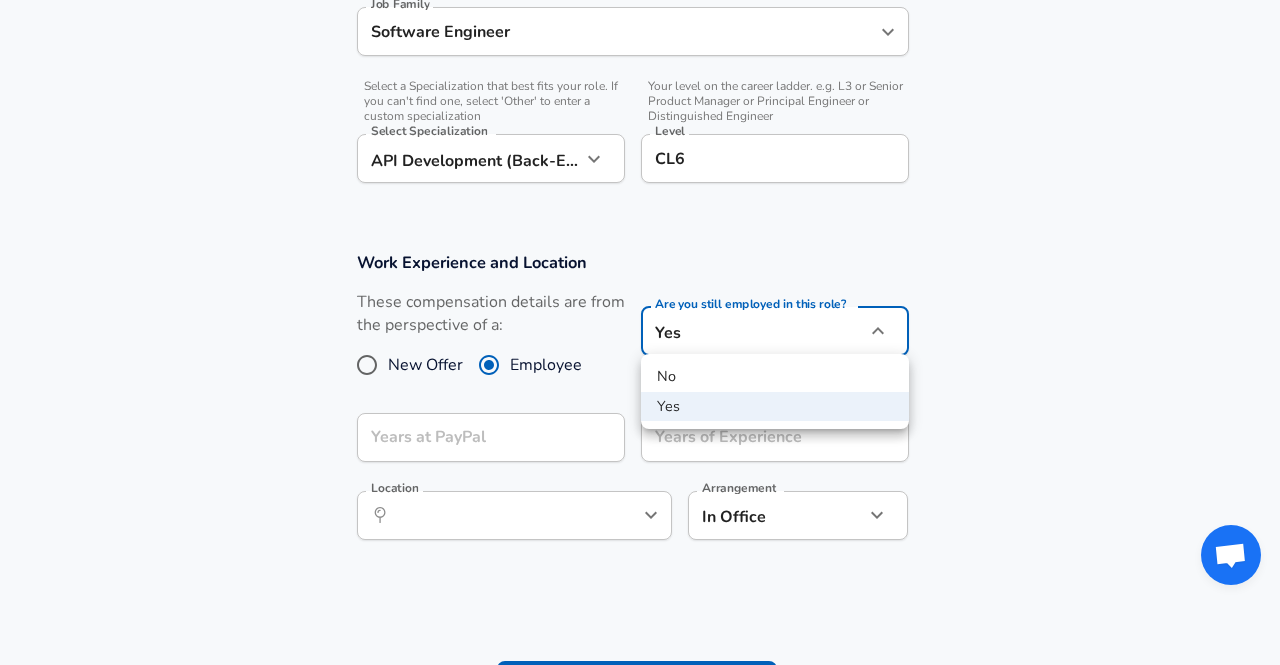 click on "No" at bounding box center [775, 377] 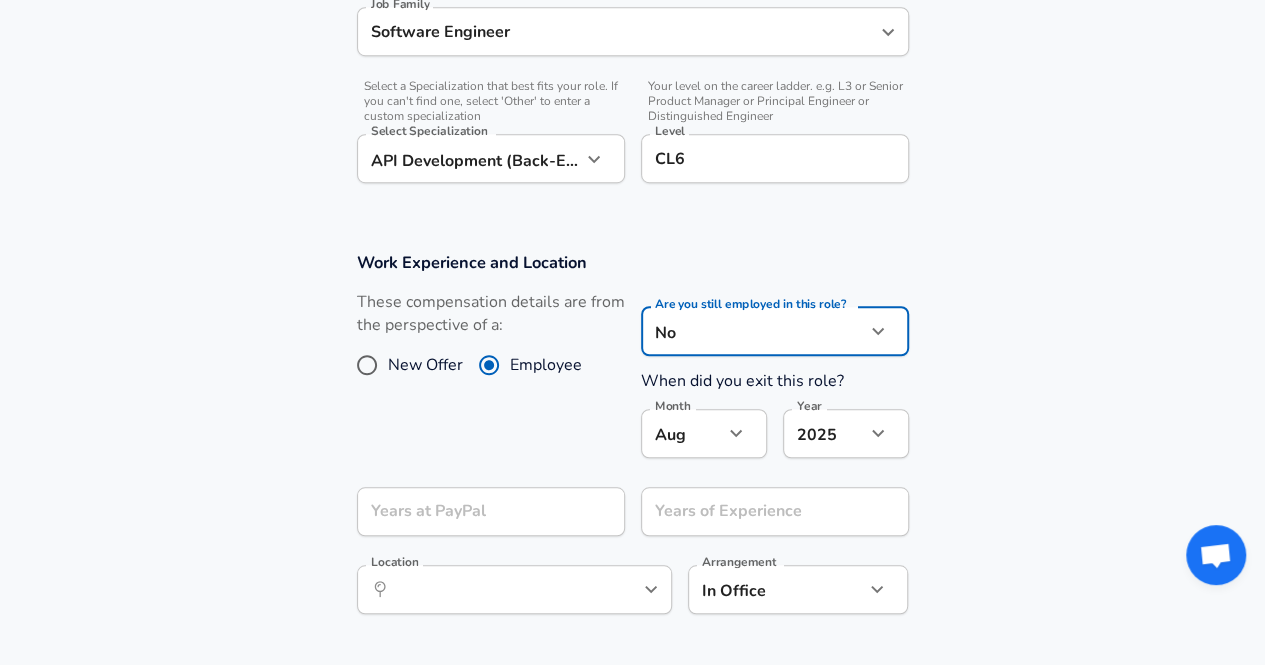 click at bounding box center (736, 433) 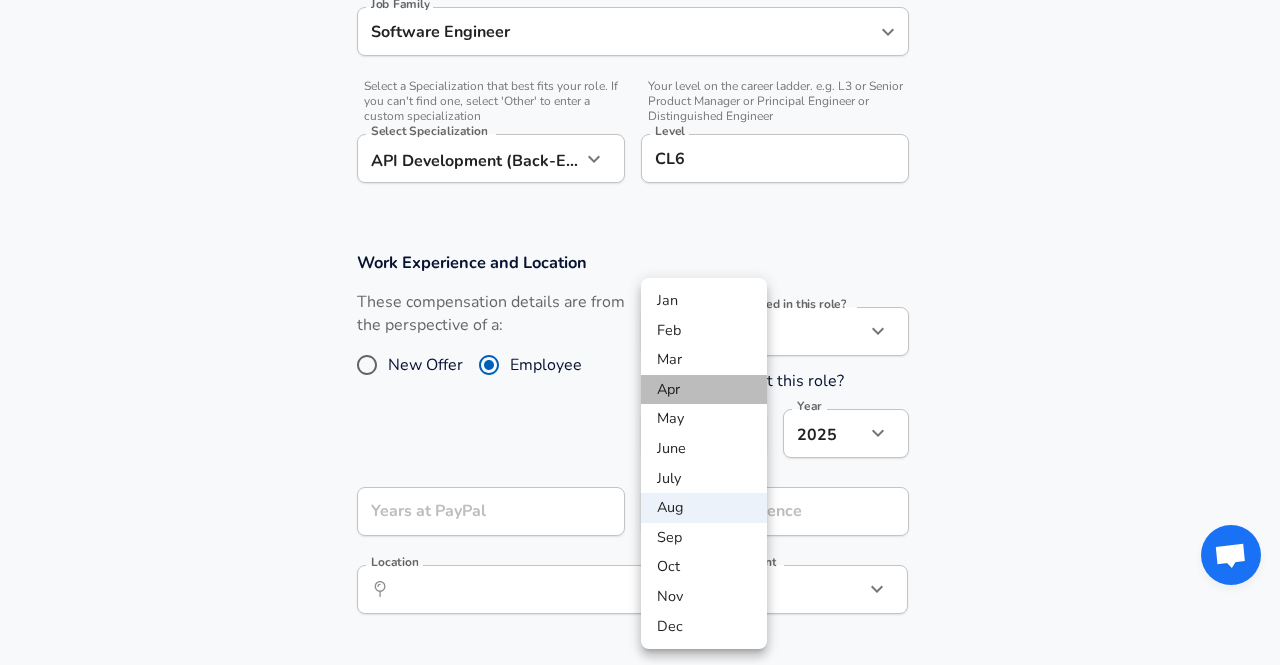 click on "Apr" at bounding box center (704, 390) 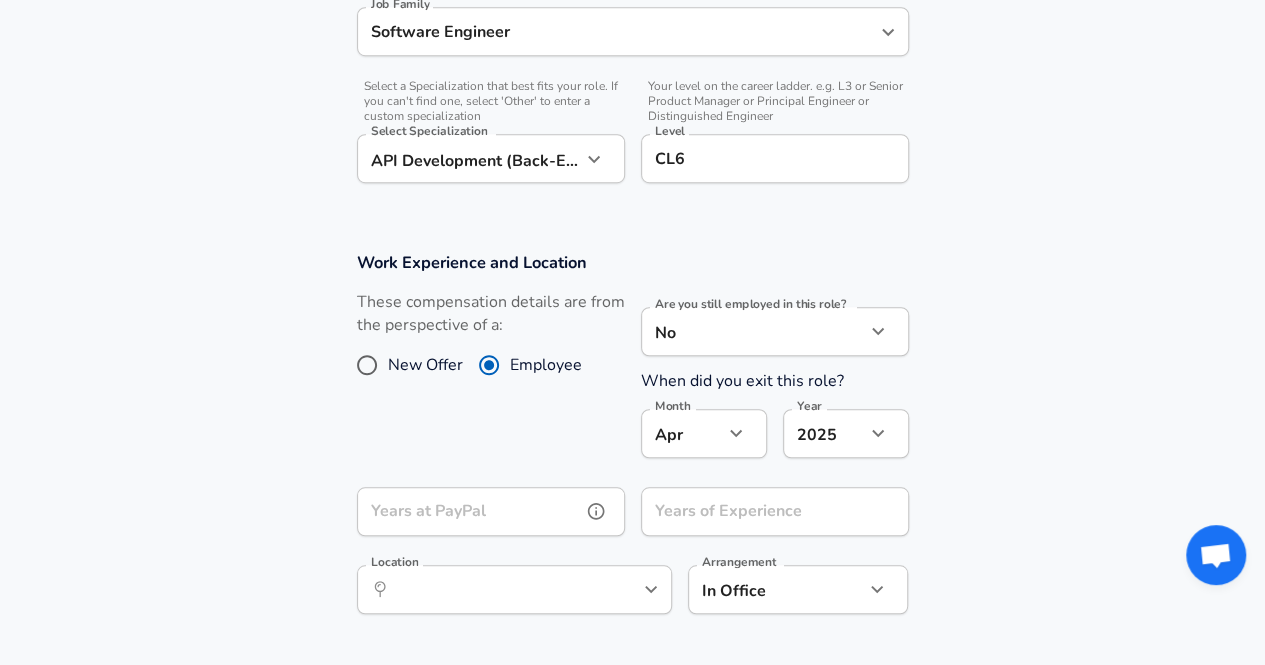 click on "Years at PayPal" at bounding box center [469, 511] 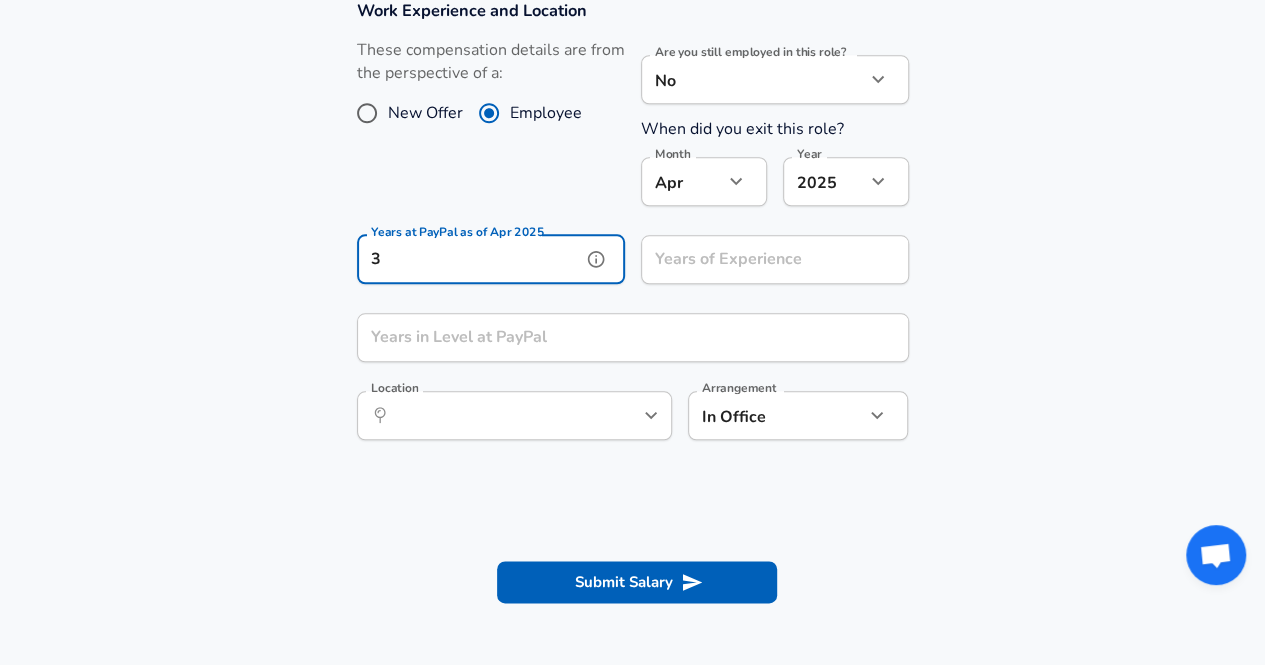 scroll, scrollTop: 893, scrollLeft: 0, axis: vertical 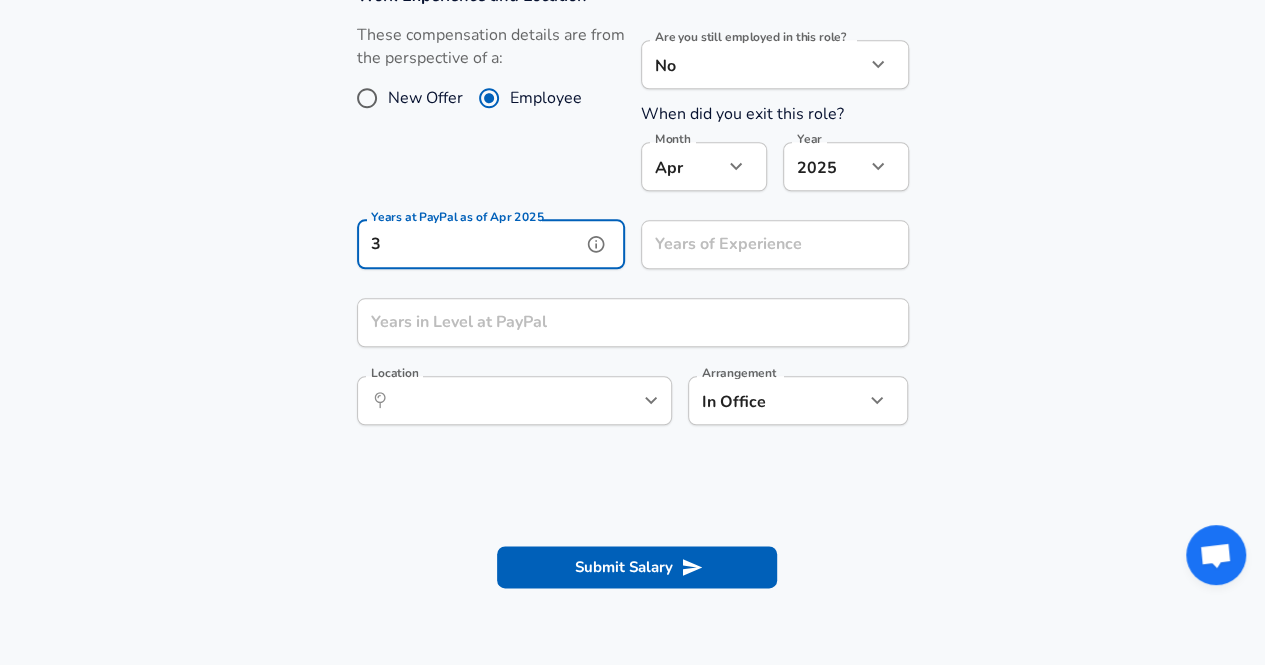 type on "3" 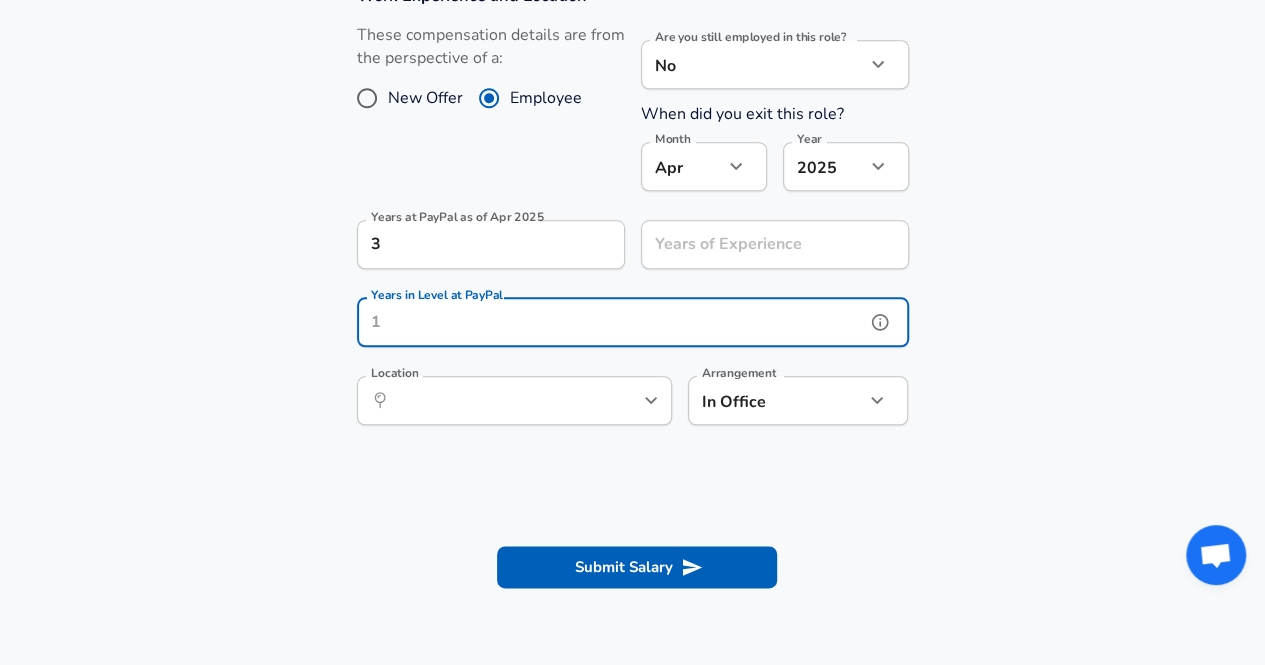 click on "Years in Level at PayPal" at bounding box center [611, 322] 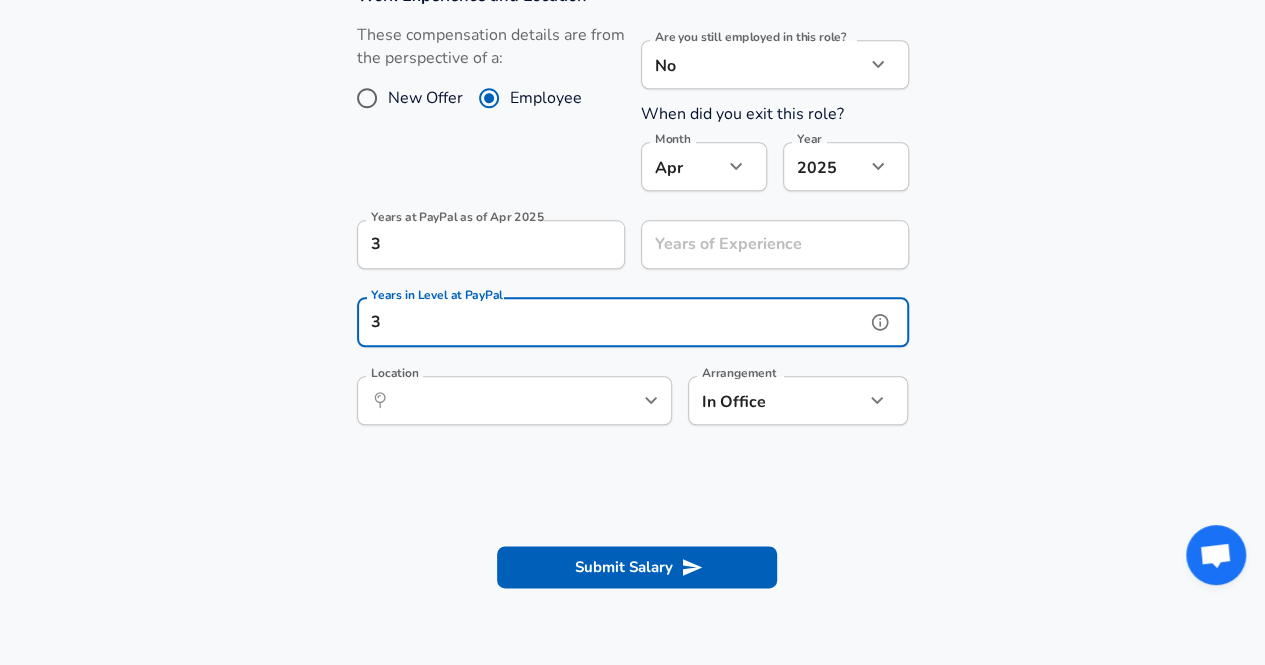 type on "3" 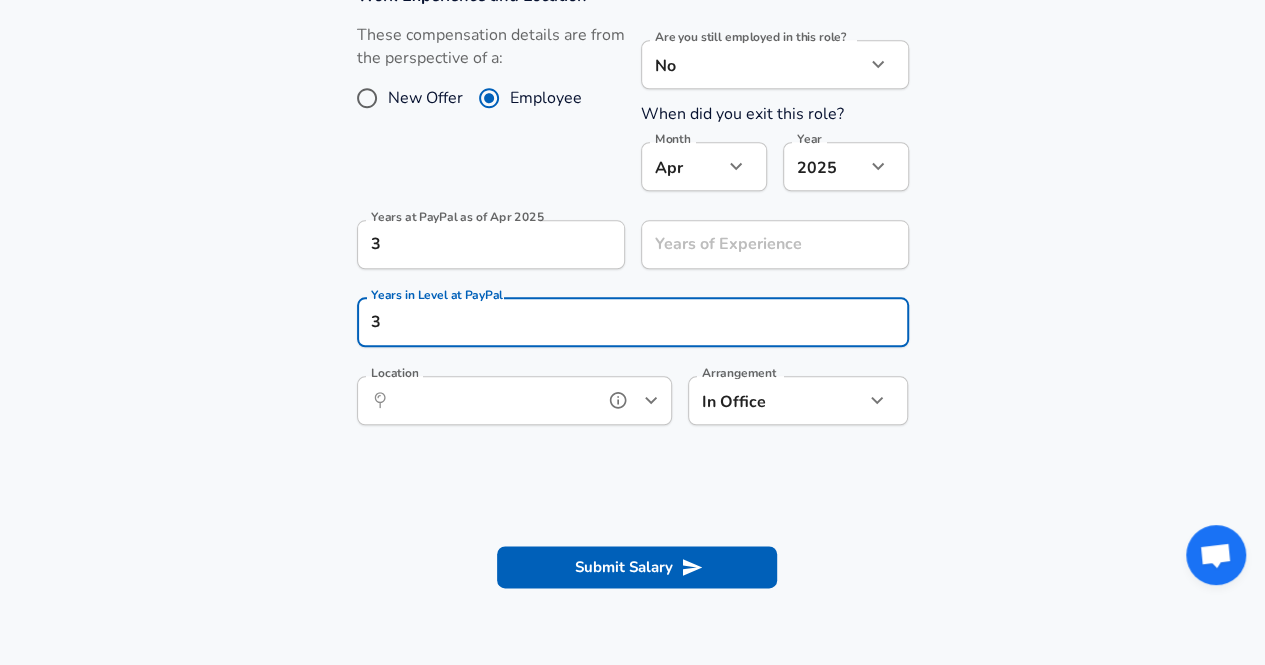 click on "Location" at bounding box center (492, 400) 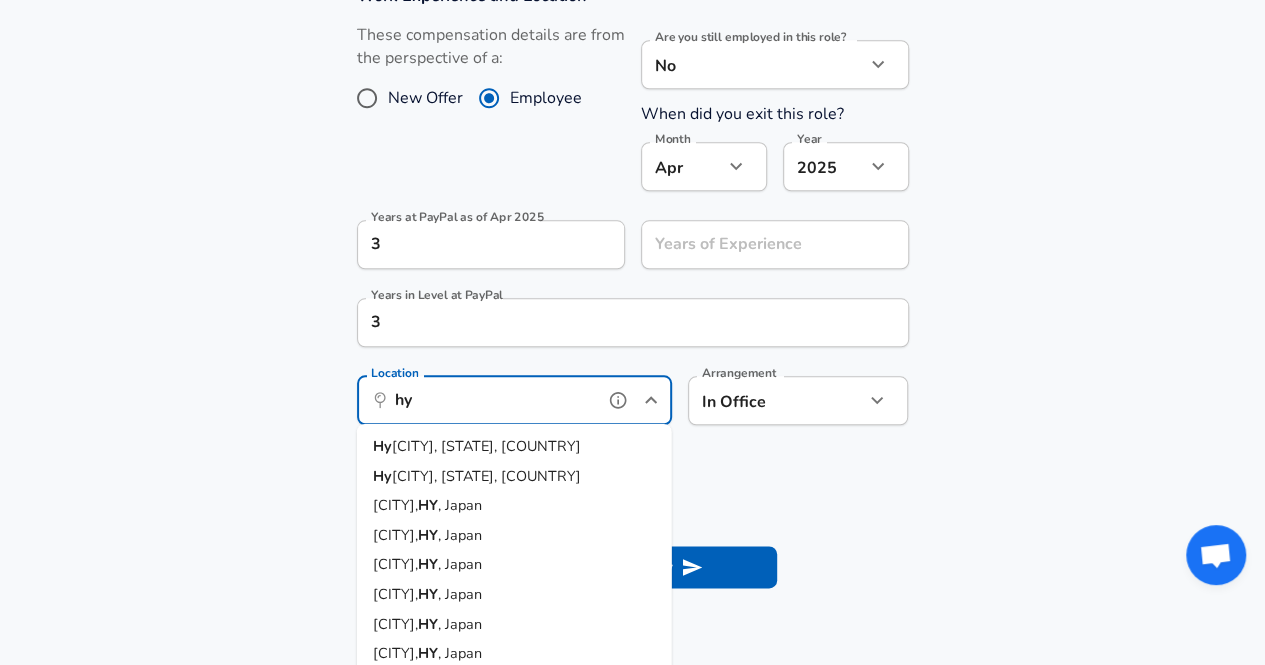 click on "[CITY], [STATE], [COUNTRY]" at bounding box center (486, 446) 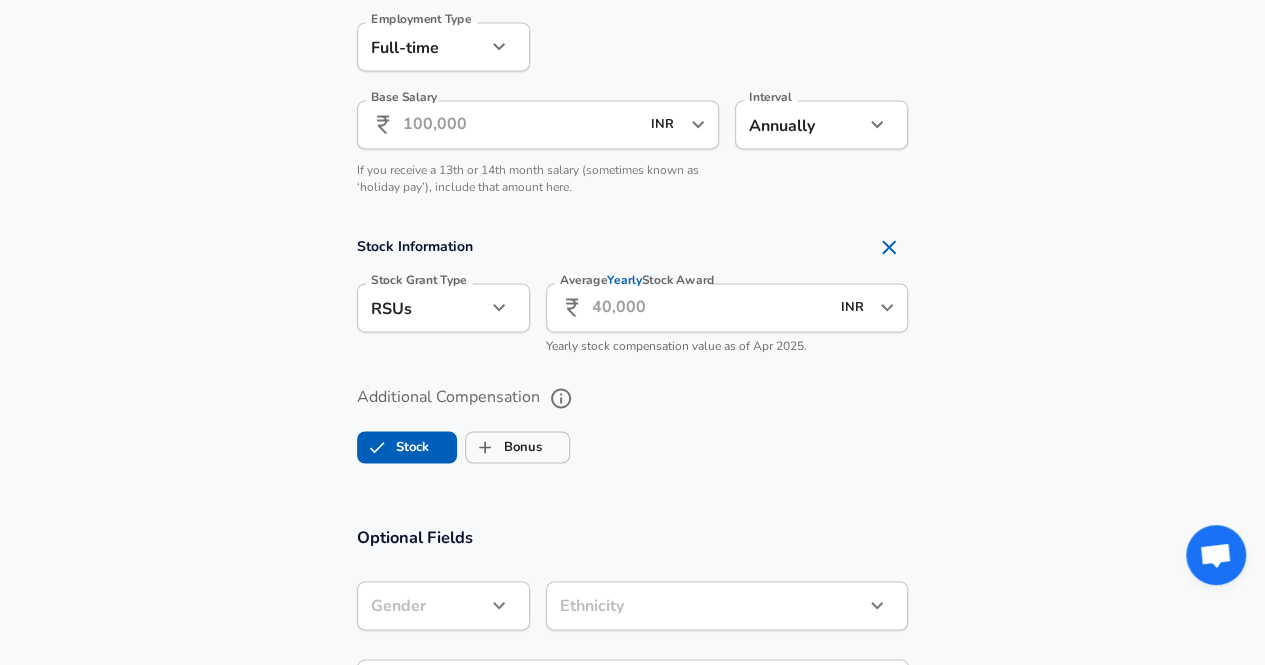 scroll, scrollTop: 1426, scrollLeft: 0, axis: vertical 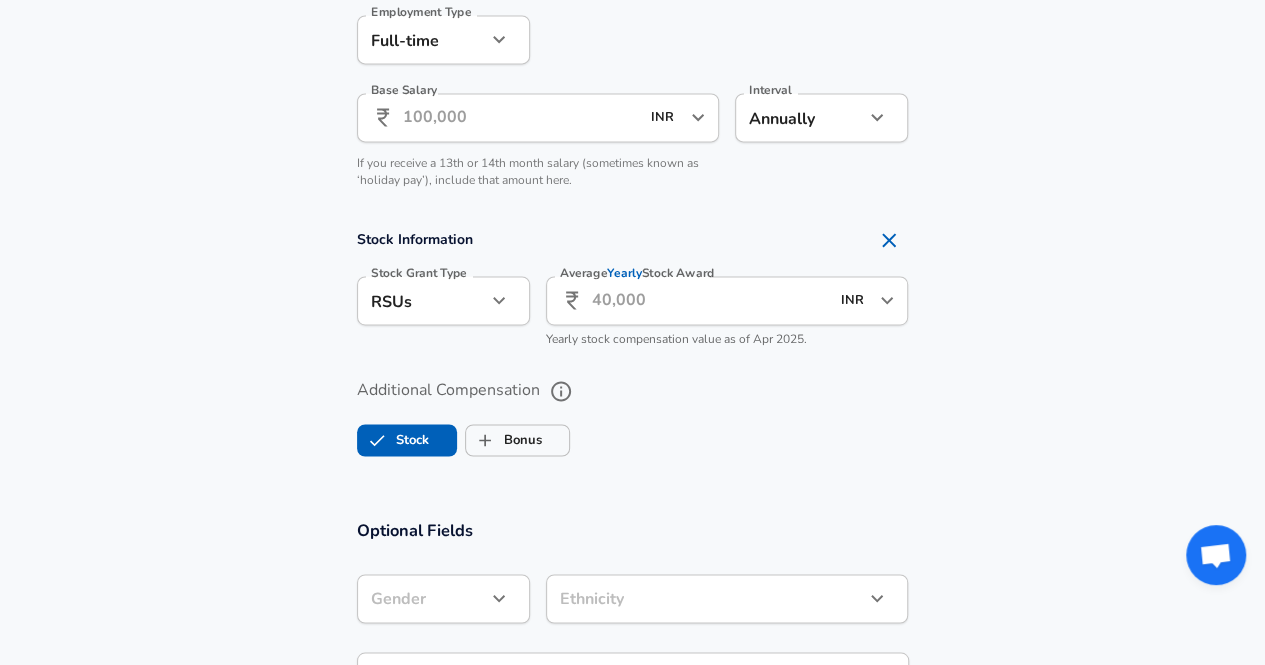 type on "Hyderabad, TS, India" 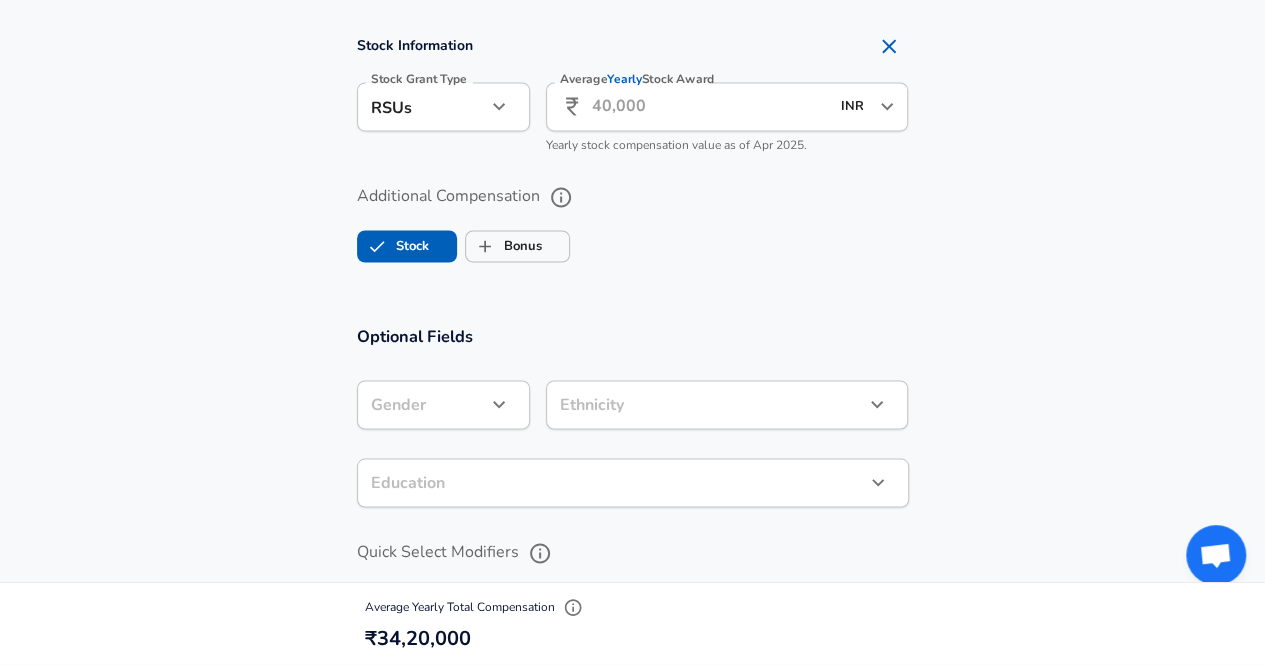 scroll, scrollTop: 1626, scrollLeft: 0, axis: vertical 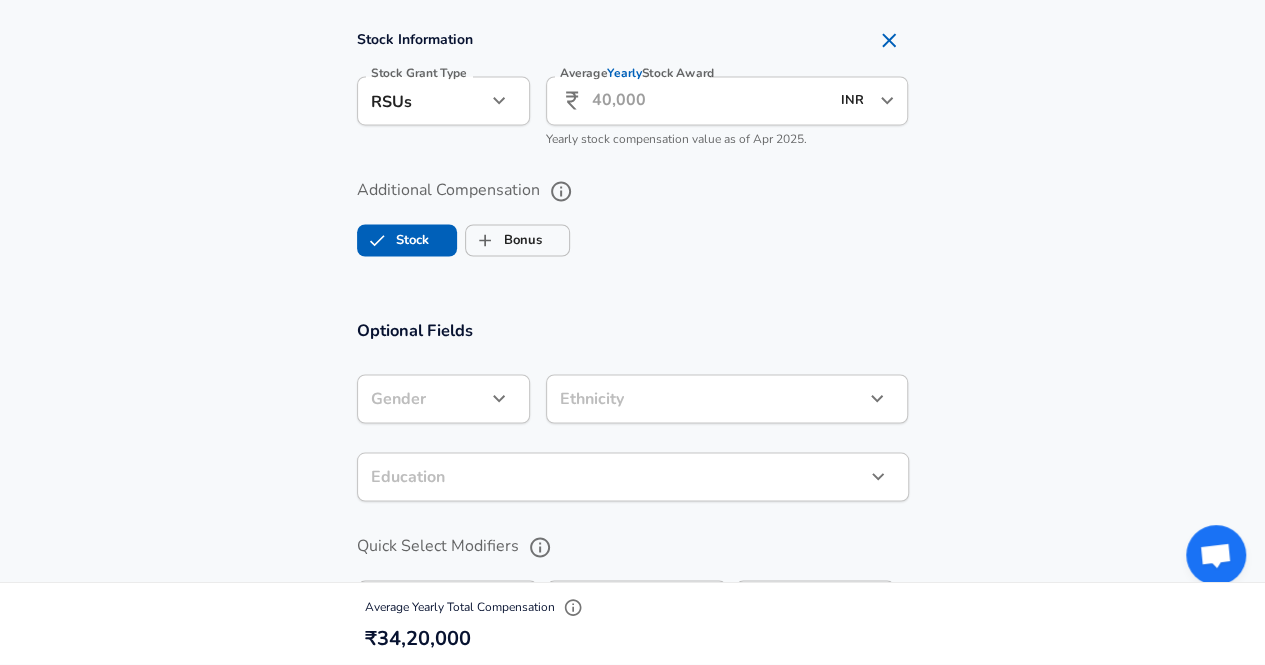 type on "34,20,000" 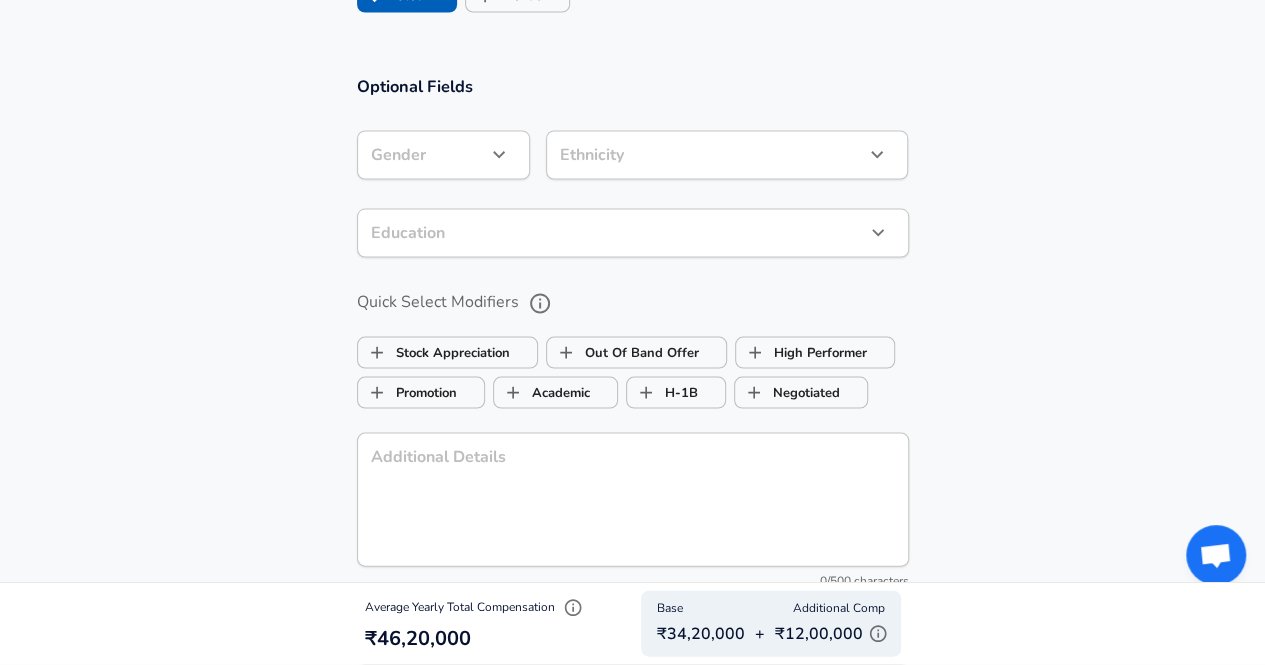 scroll, scrollTop: 1893, scrollLeft: 0, axis: vertical 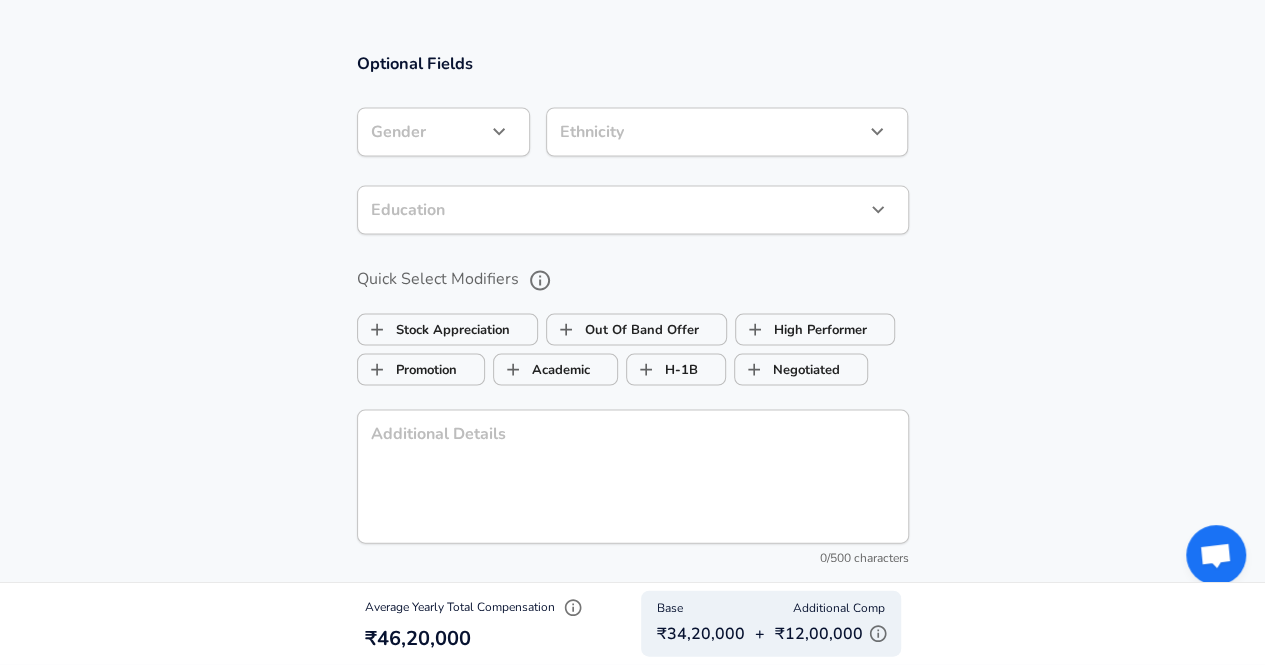 type on "12,00,000" 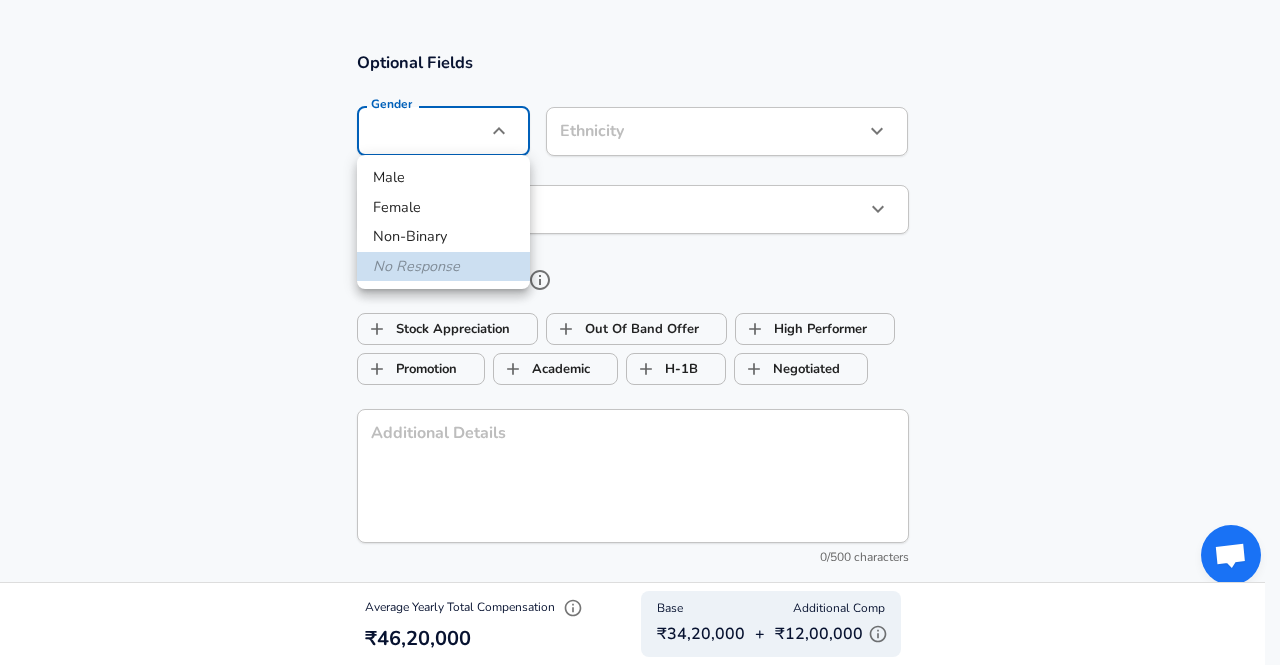 click on "Female" at bounding box center (443, 208) 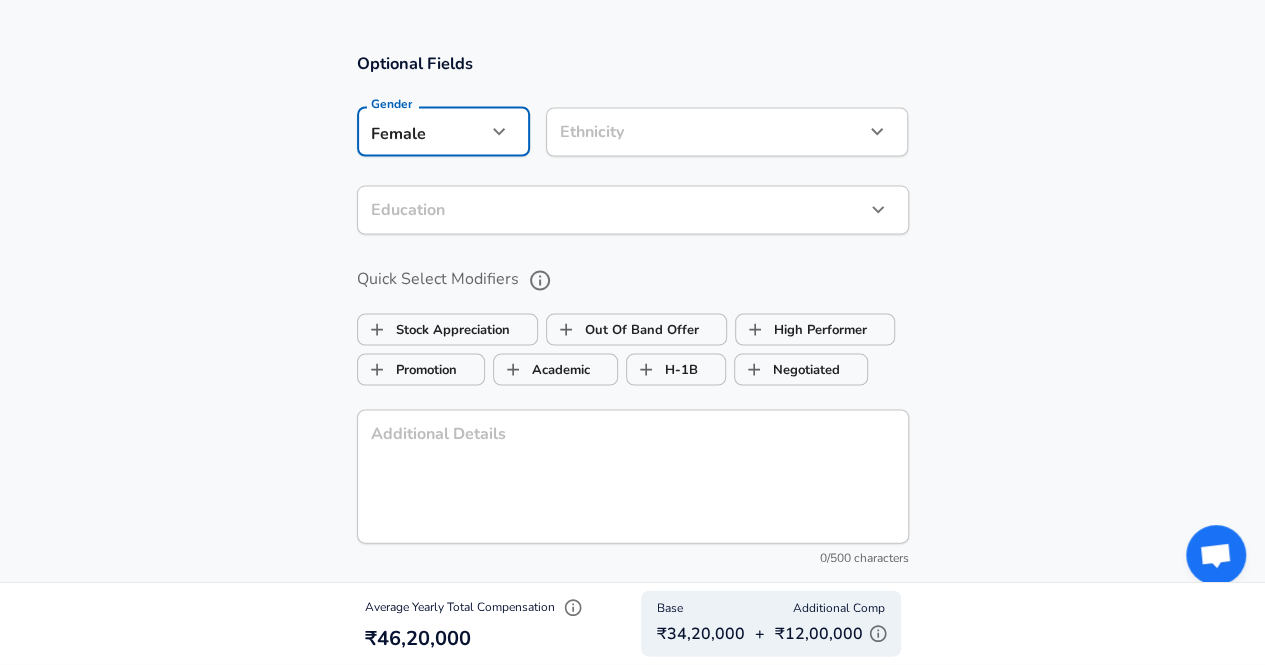 click on "Restart Add Your Salary Upload your offer letter   to verify your submission Enhance Privacy and Anonymity No Automatically hides specific fields until there are enough submissions to safely display the full details.   More Details Based on your submission and the data points that we have already collected, we will automatically hide and anonymize specific fields if there aren't enough data points to remain sufficiently anonymous. Company & Title Information   Enter the company you received your offer from Company PayPal Company   Select the title that closest resembles your official title. This should be similar to the title that was present on your offer letter. Title Software Engineer 3 Title Job Family Software Engineer Job Family   Select a Specialization that best fits your role. If you can't find one, select 'Other' to enter a custom specialization Select Specialization API Development (Back-End) API Development (Back-End) Select Specialization   Level CL6 Level Work Experience and Location New Offer 4" at bounding box center [632, -1561] 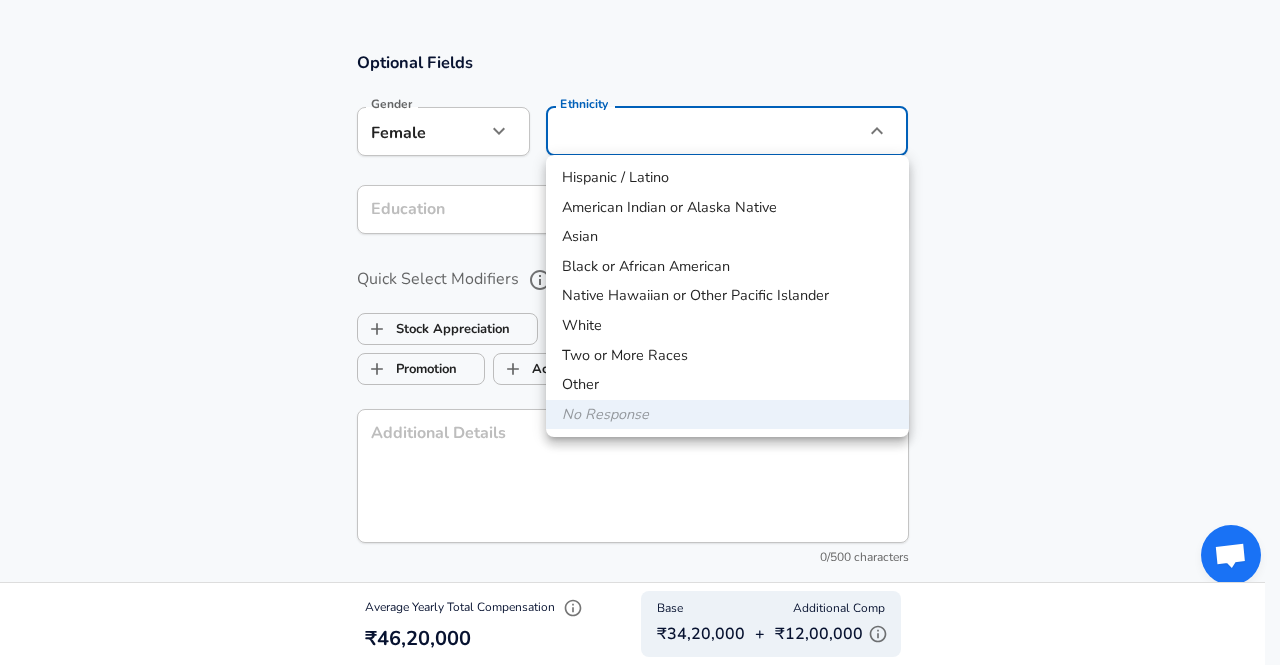click on "Asian" at bounding box center (727, 237) 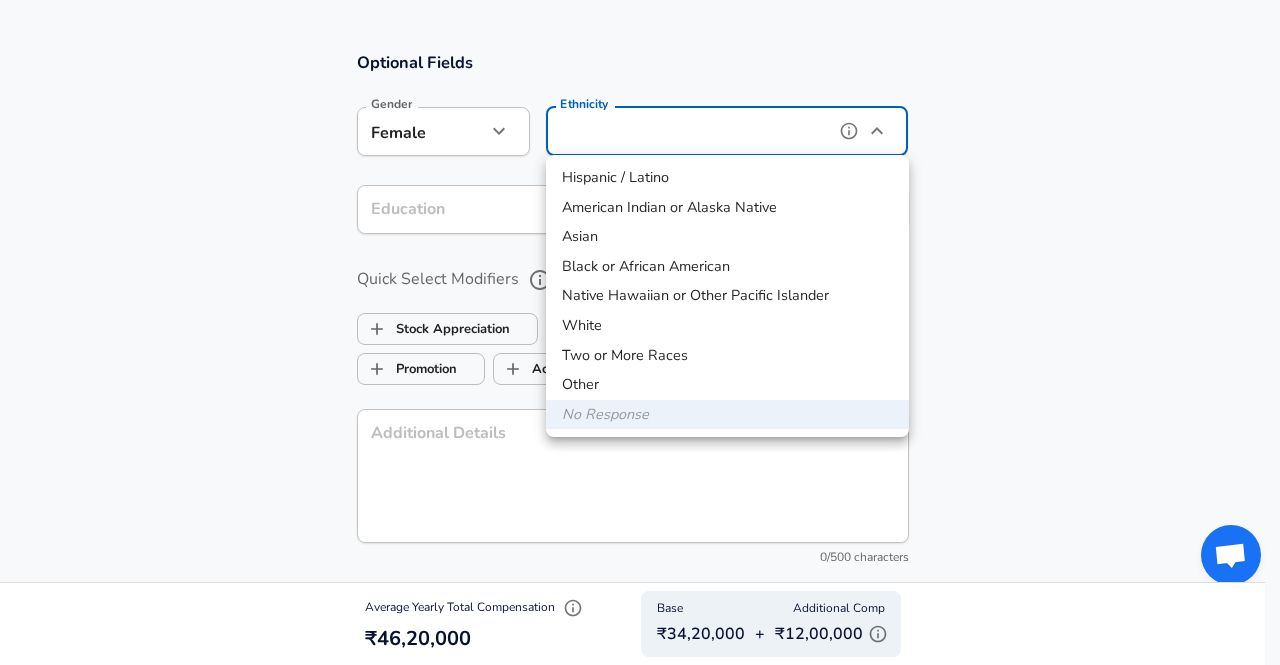 type on "Asian" 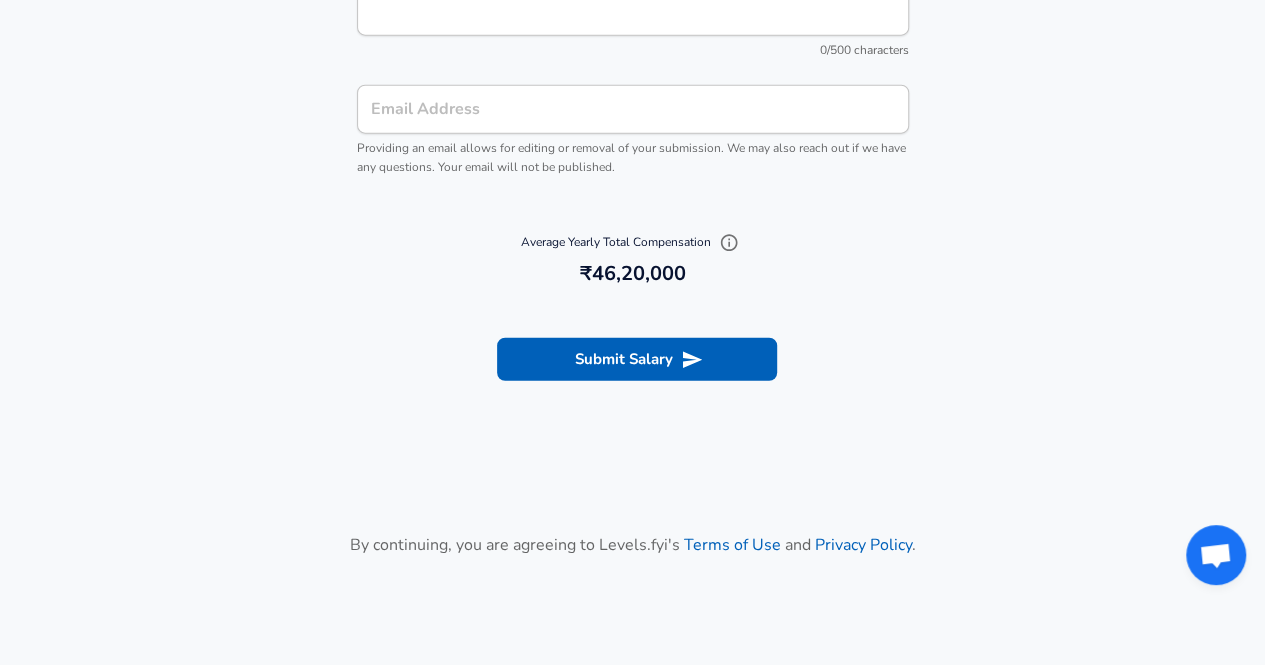 scroll, scrollTop: 2426, scrollLeft: 0, axis: vertical 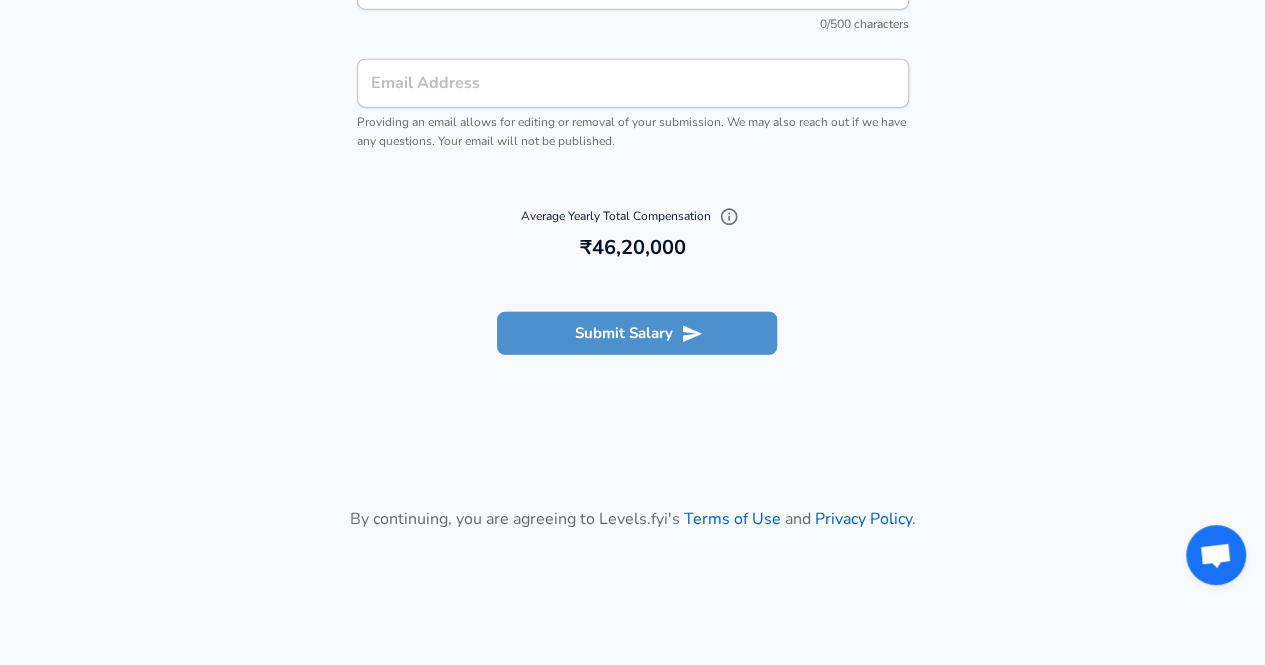 click 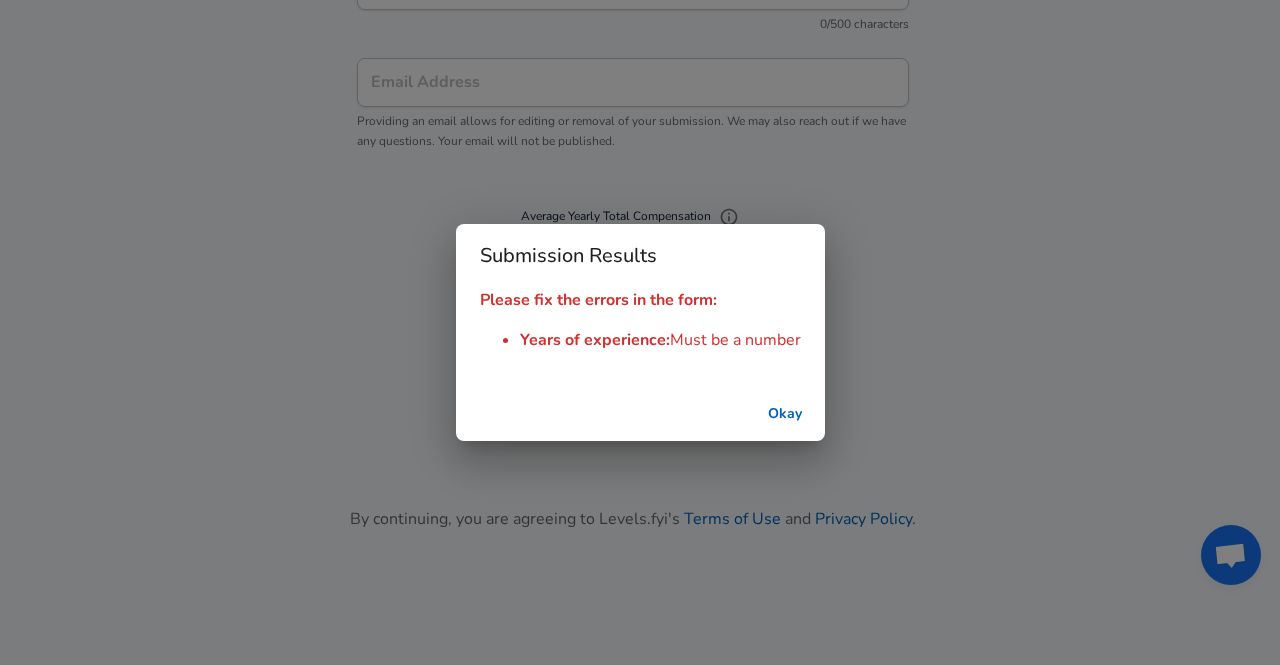 click on "Okay" at bounding box center [785, 414] 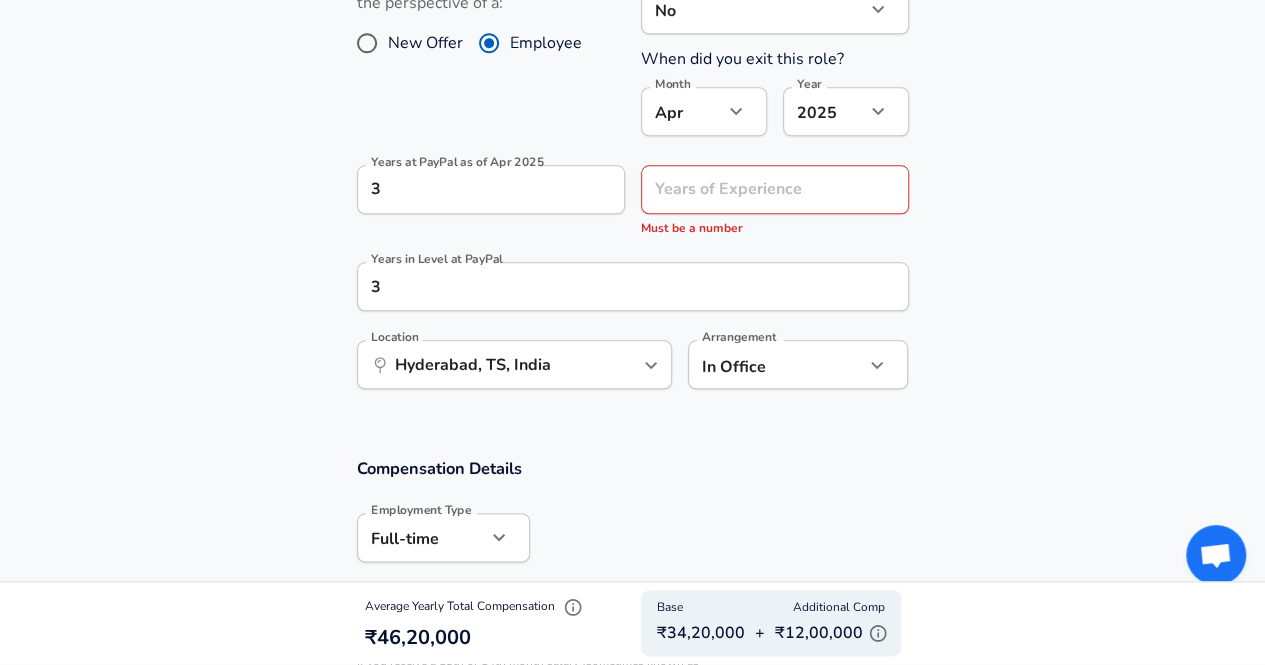 scroll, scrollTop: 913, scrollLeft: 0, axis: vertical 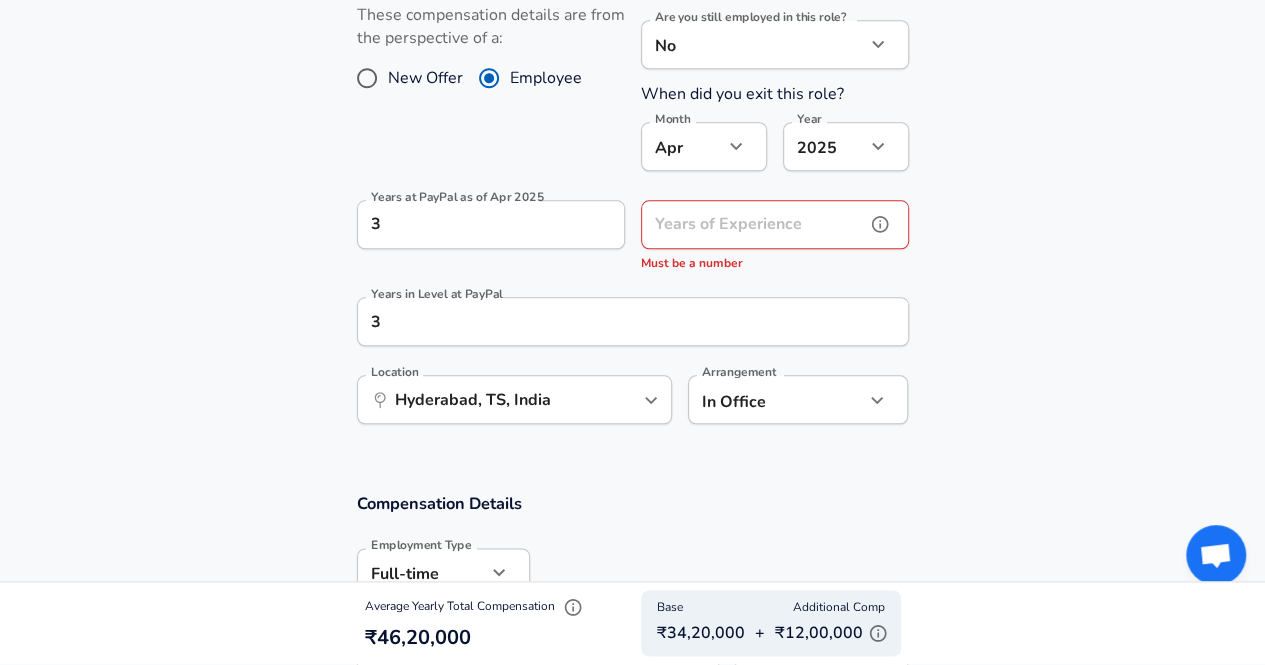 click on "Years of Experience Years of Experience Must be a number" at bounding box center (775, 237) 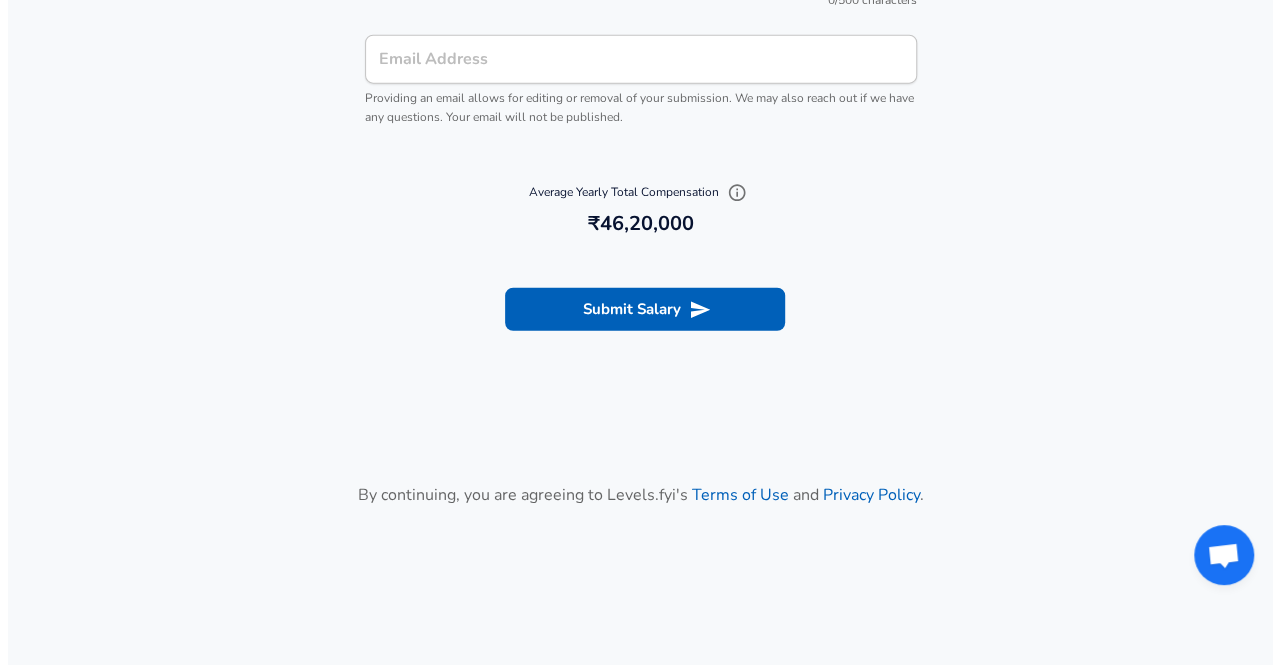 scroll, scrollTop: 2513, scrollLeft: 0, axis: vertical 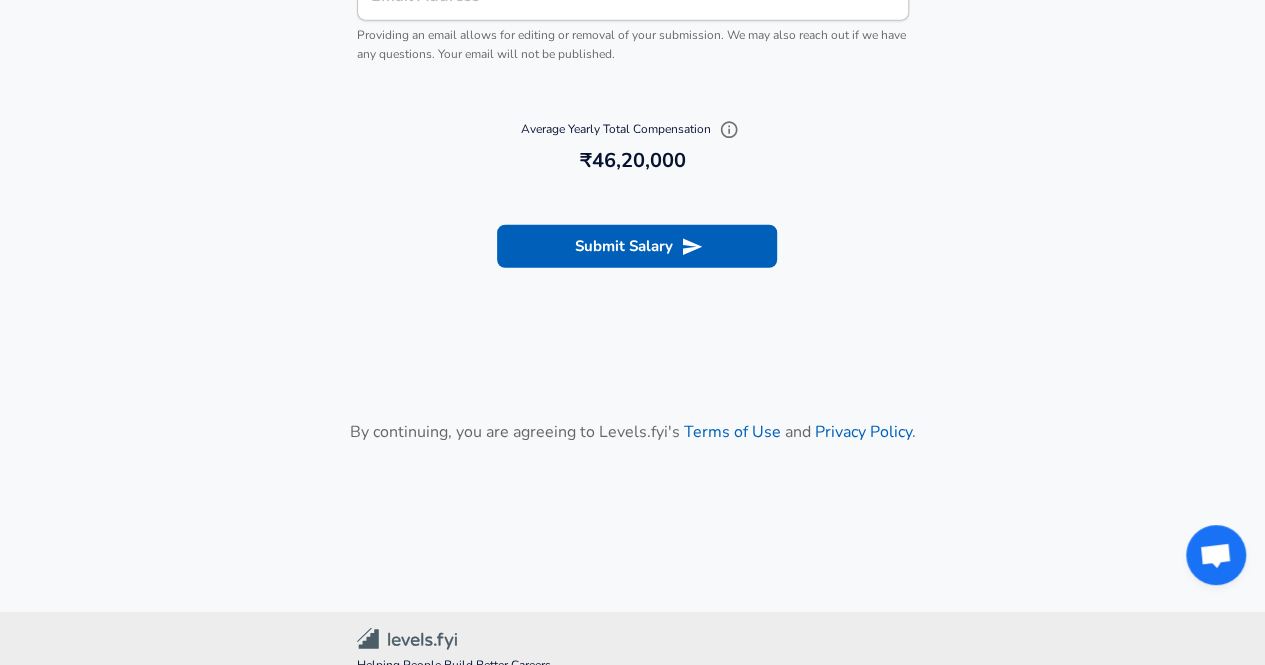 type on "9" 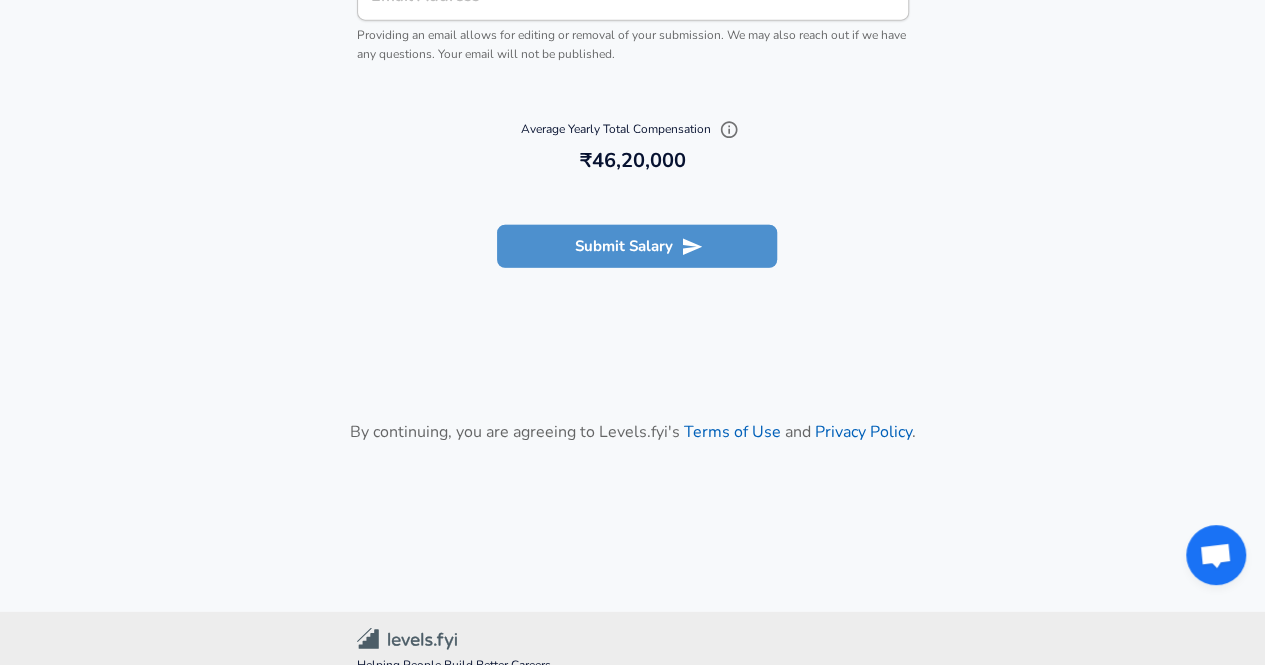 click 